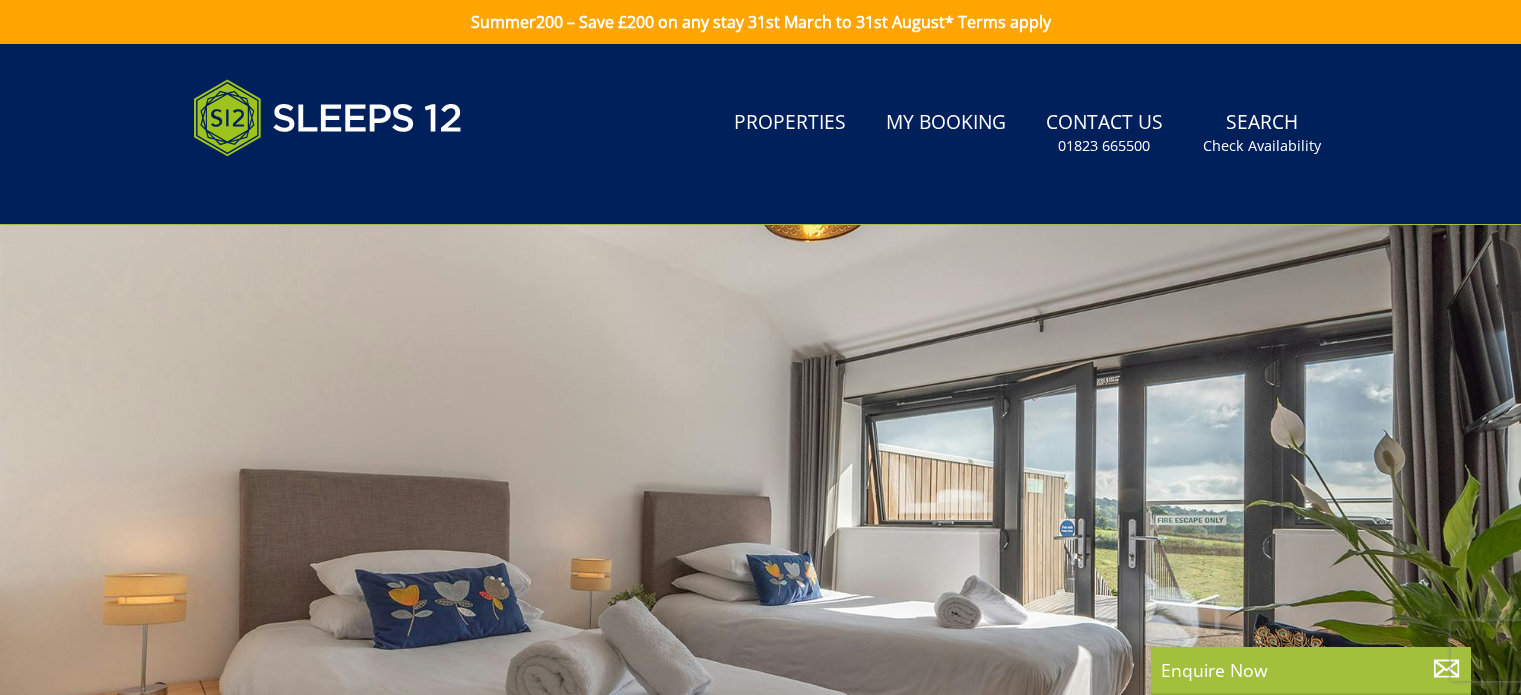 scroll, scrollTop: 0, scrollLeft: 0, axis: both 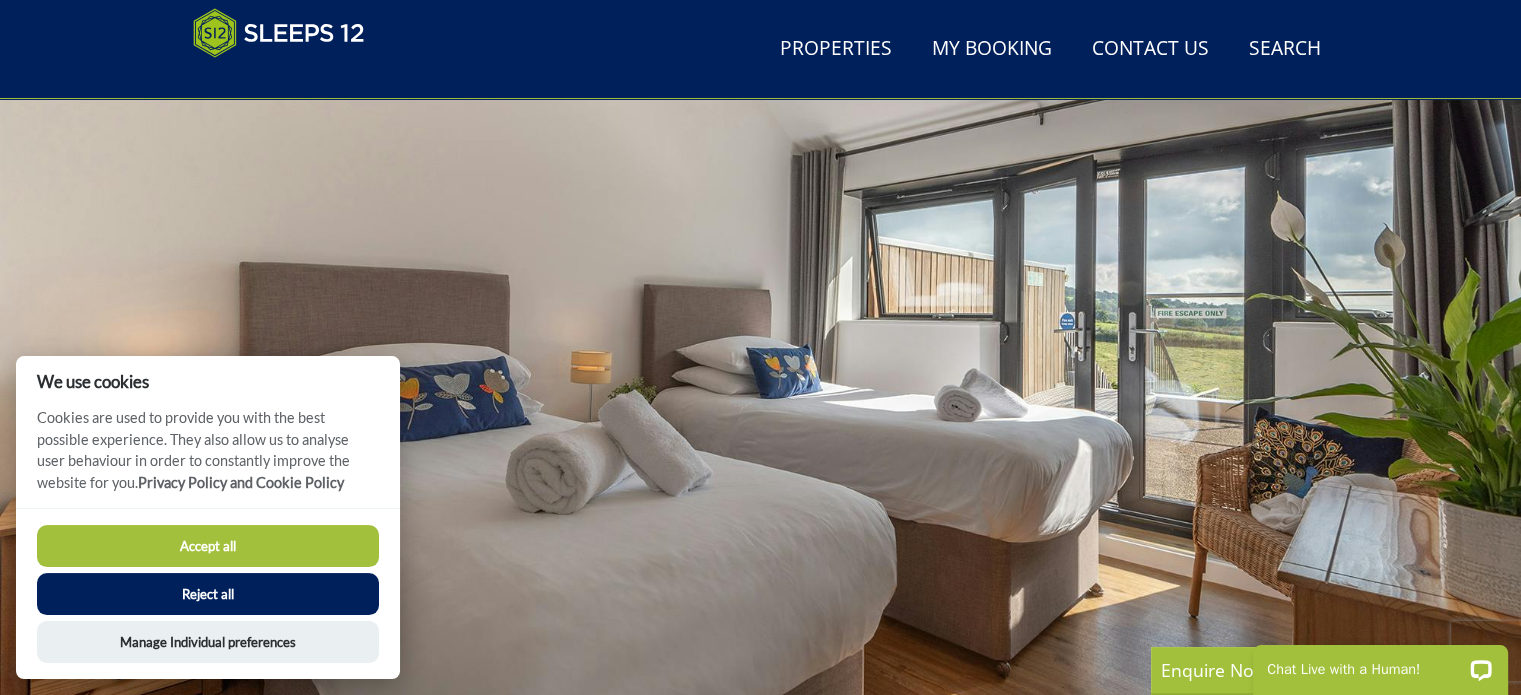 click on "Accept all" at bounding box center (208, 546) 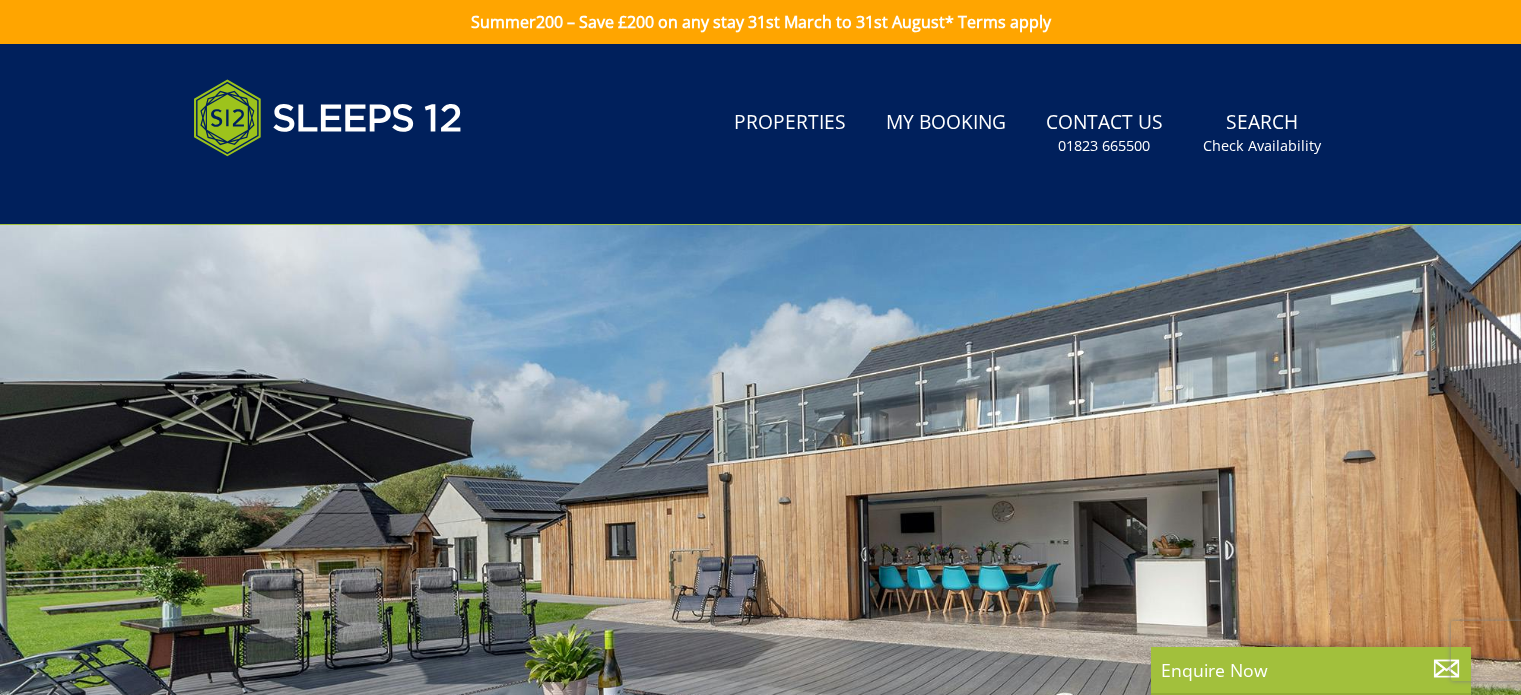 scroll, scrollTop: 207, scrollLeft: 0, axis: vertical 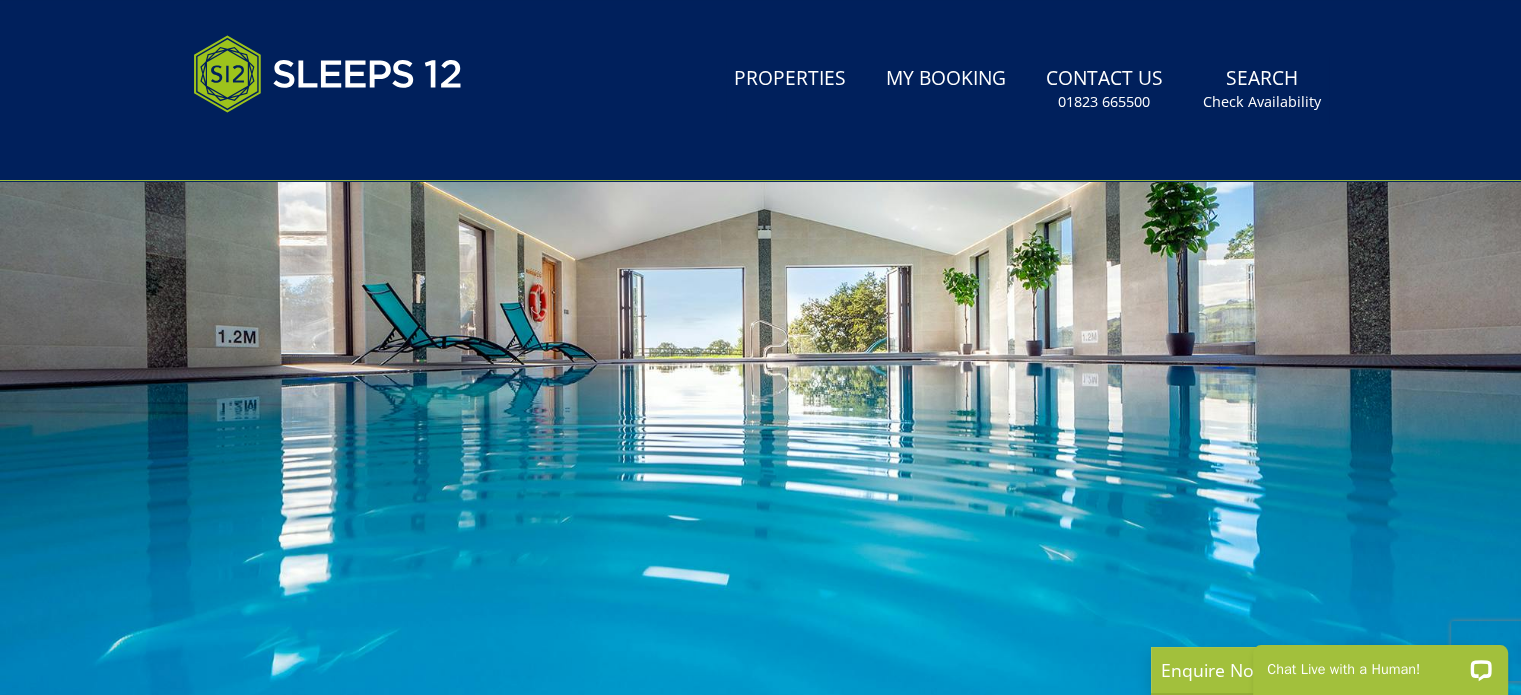 click at bounding box center [760, 368] 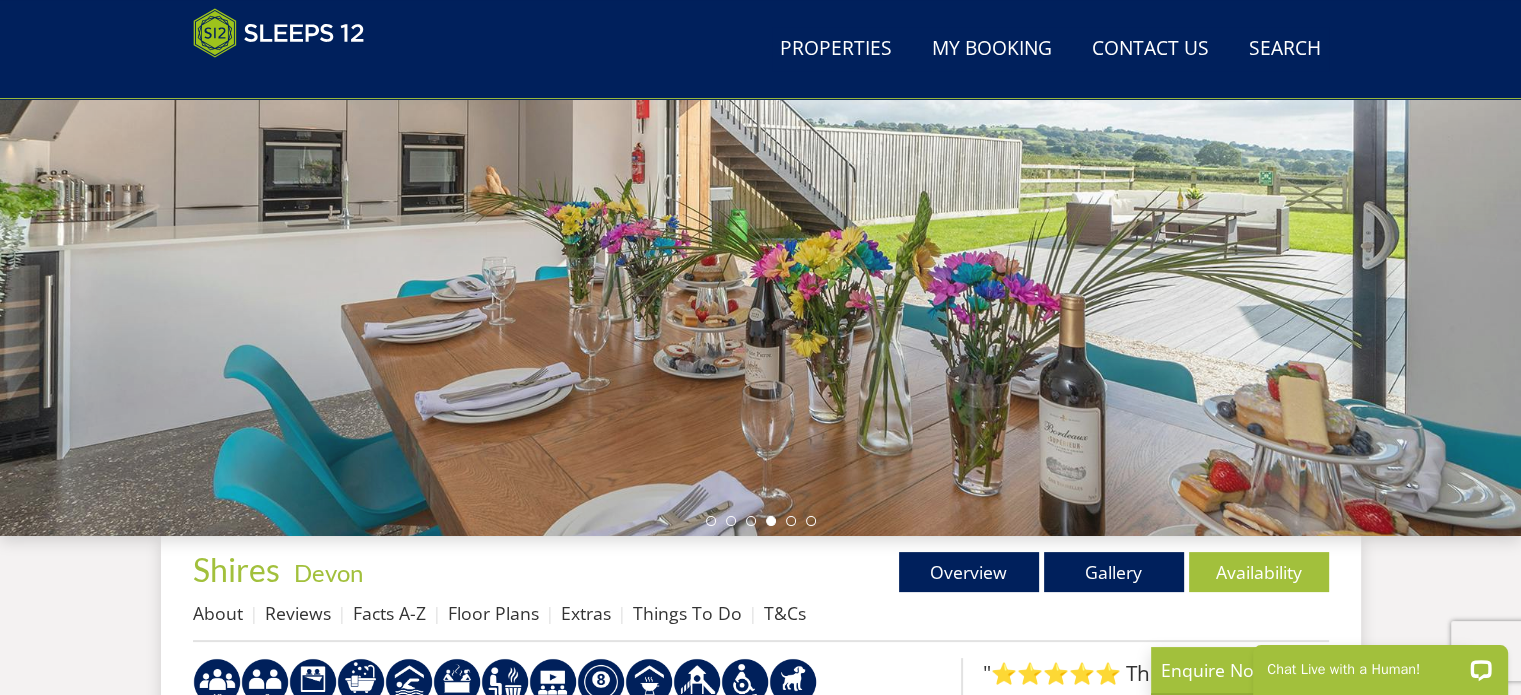 scroll, scrollTop: 207, scrollLeft: 0, axis: vertical 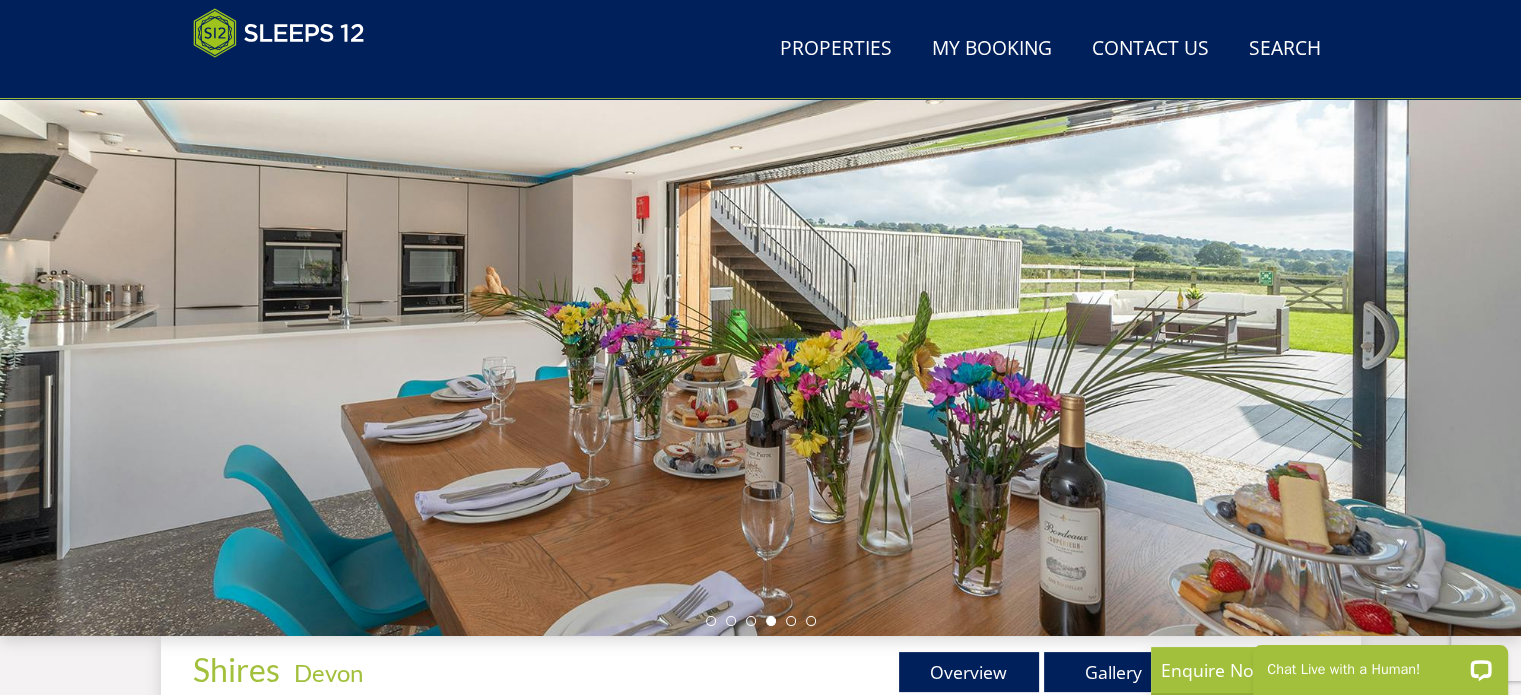 click at bounding box center [760, 286] 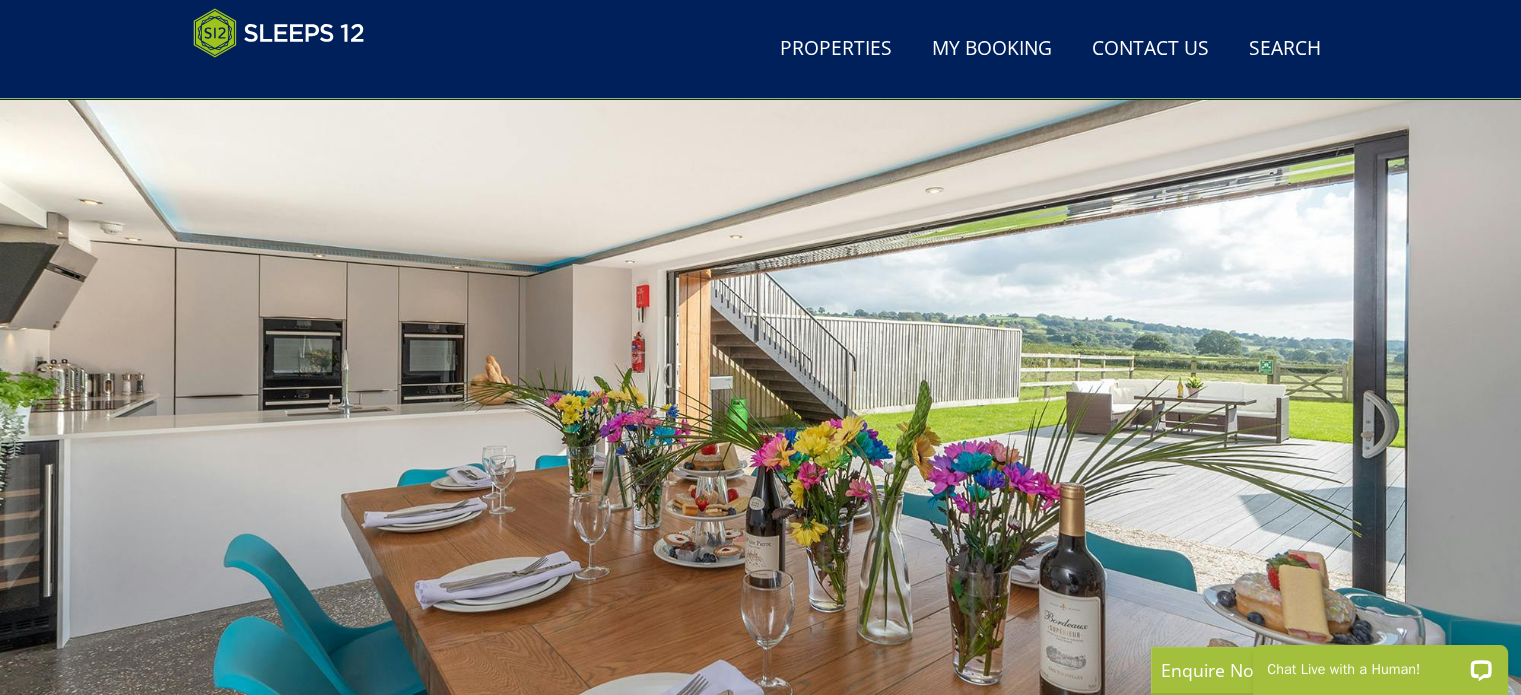 scroll, scrollTop: 107, scrollLeft: 0, axis: vertical 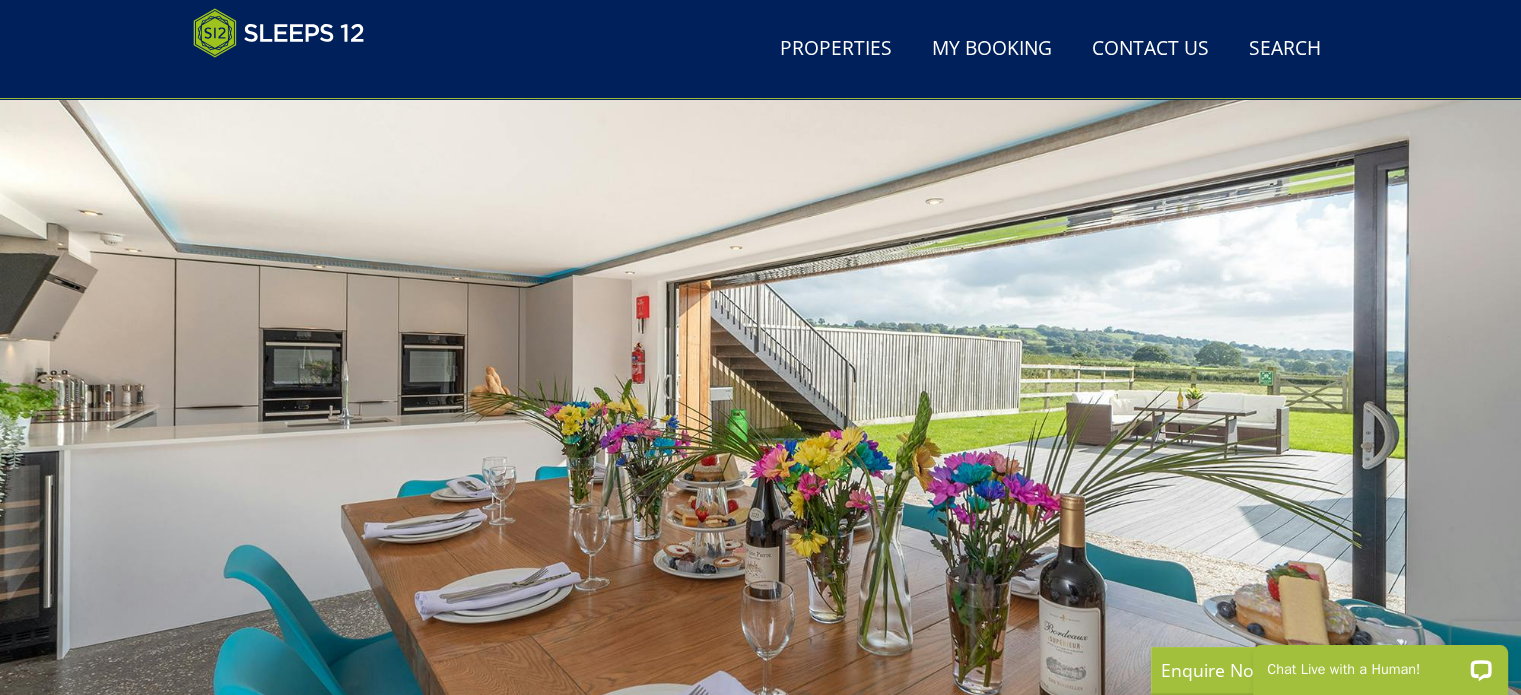 click at bounding box center (760, 386) 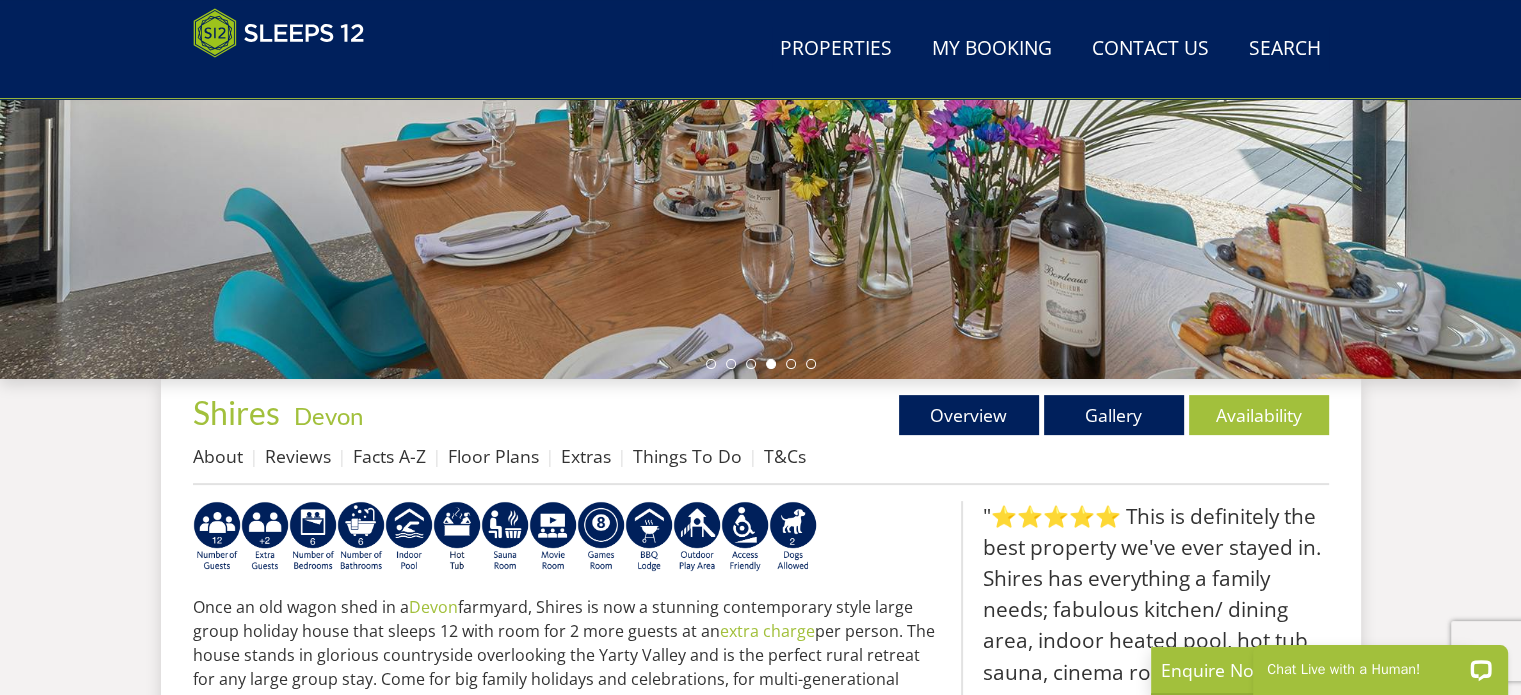 scroll, scrollTop: 507, scrollLeft: 0, axis: vertical 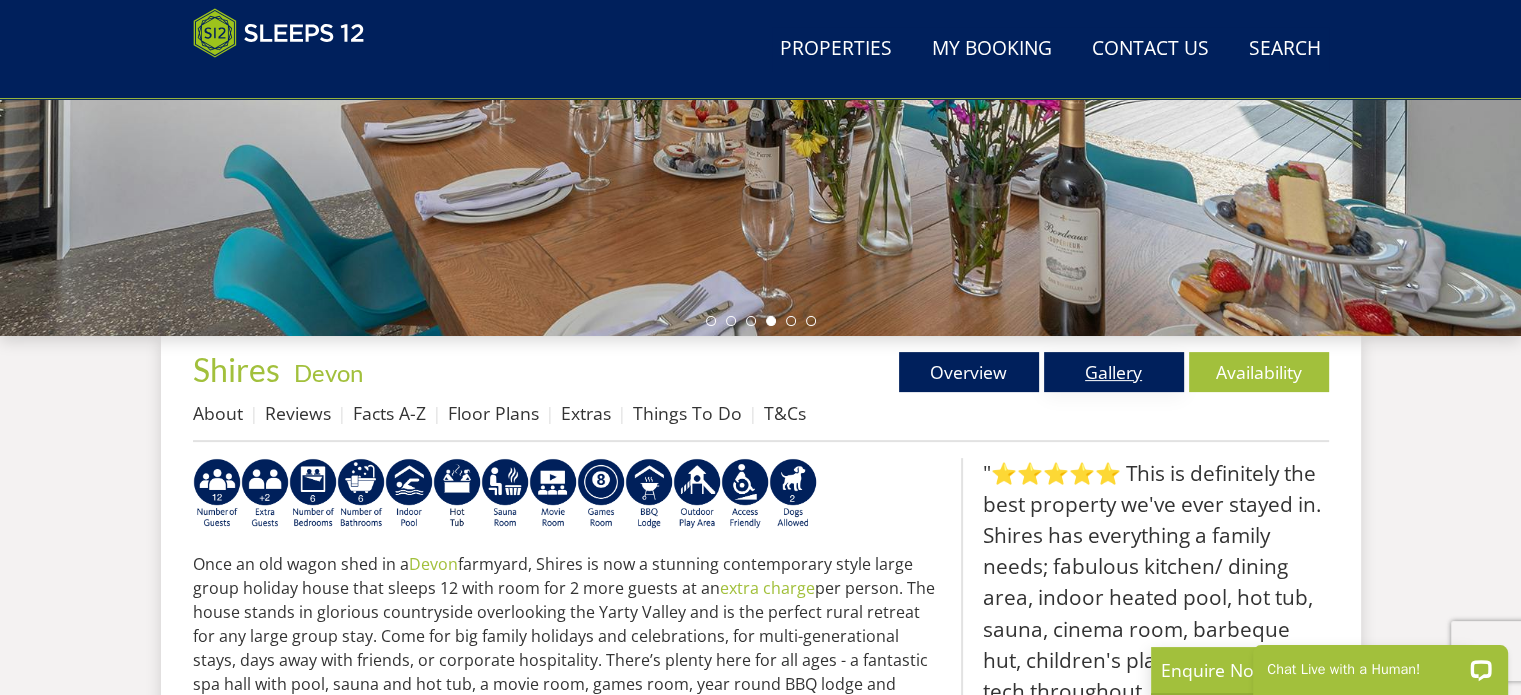 click on "Gallery" at bounding box center (1114, 372) 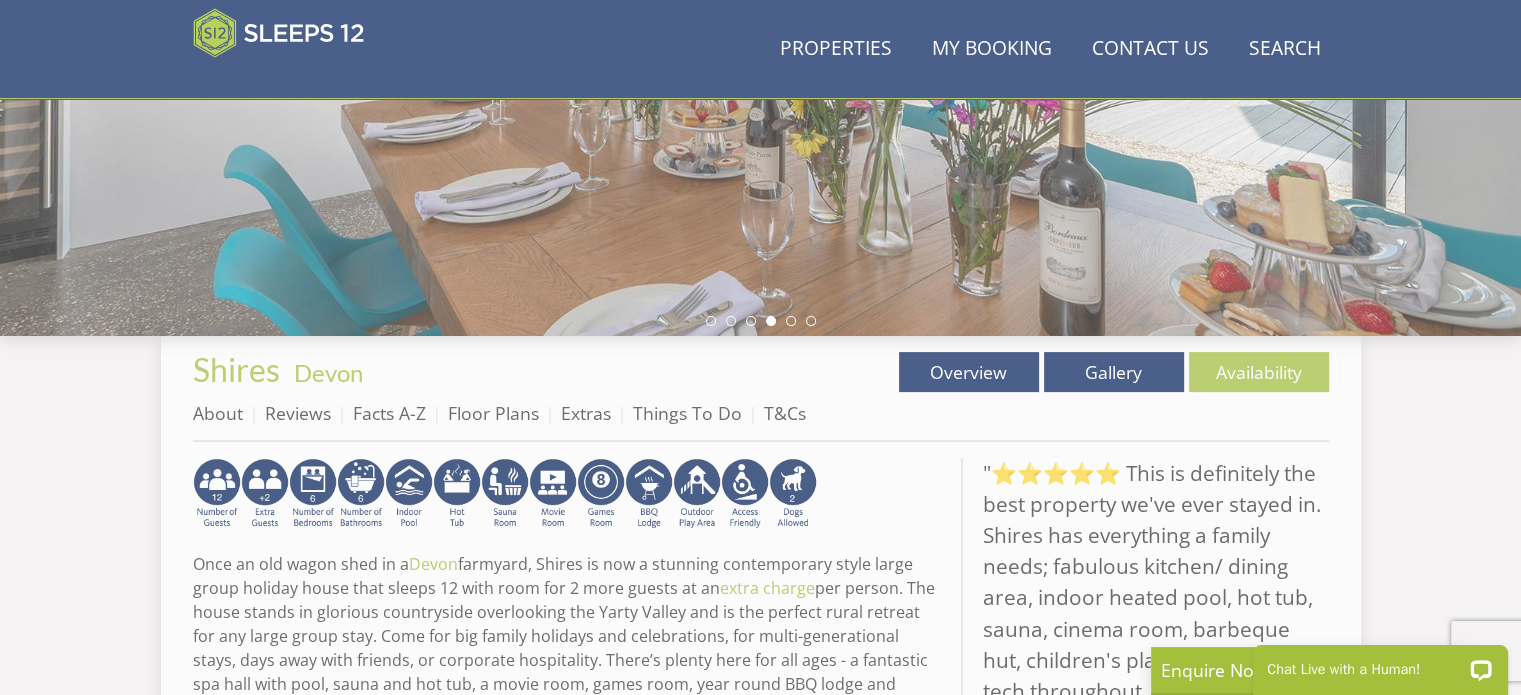 scroll, scrollTop: 0, scrollLeft: 0, axis: both 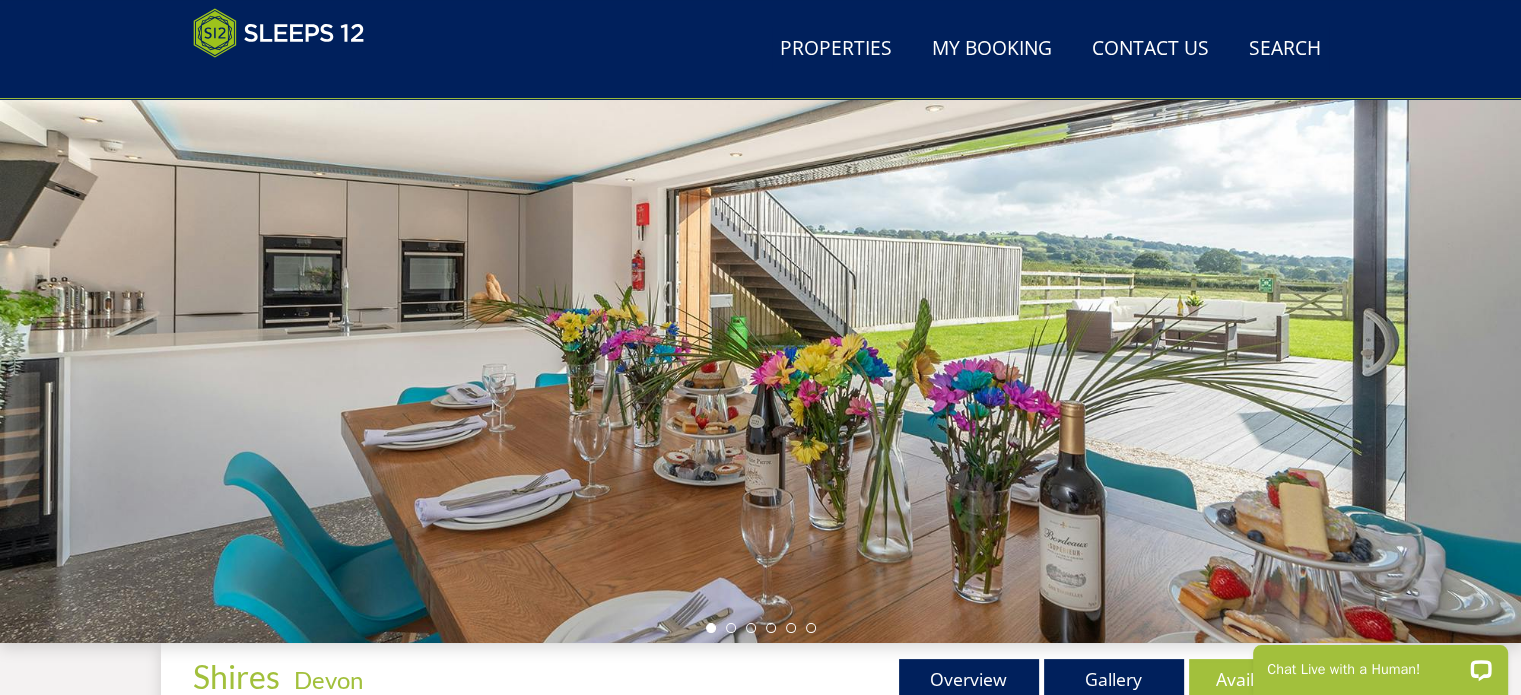 click at bounding box center (760, 293) 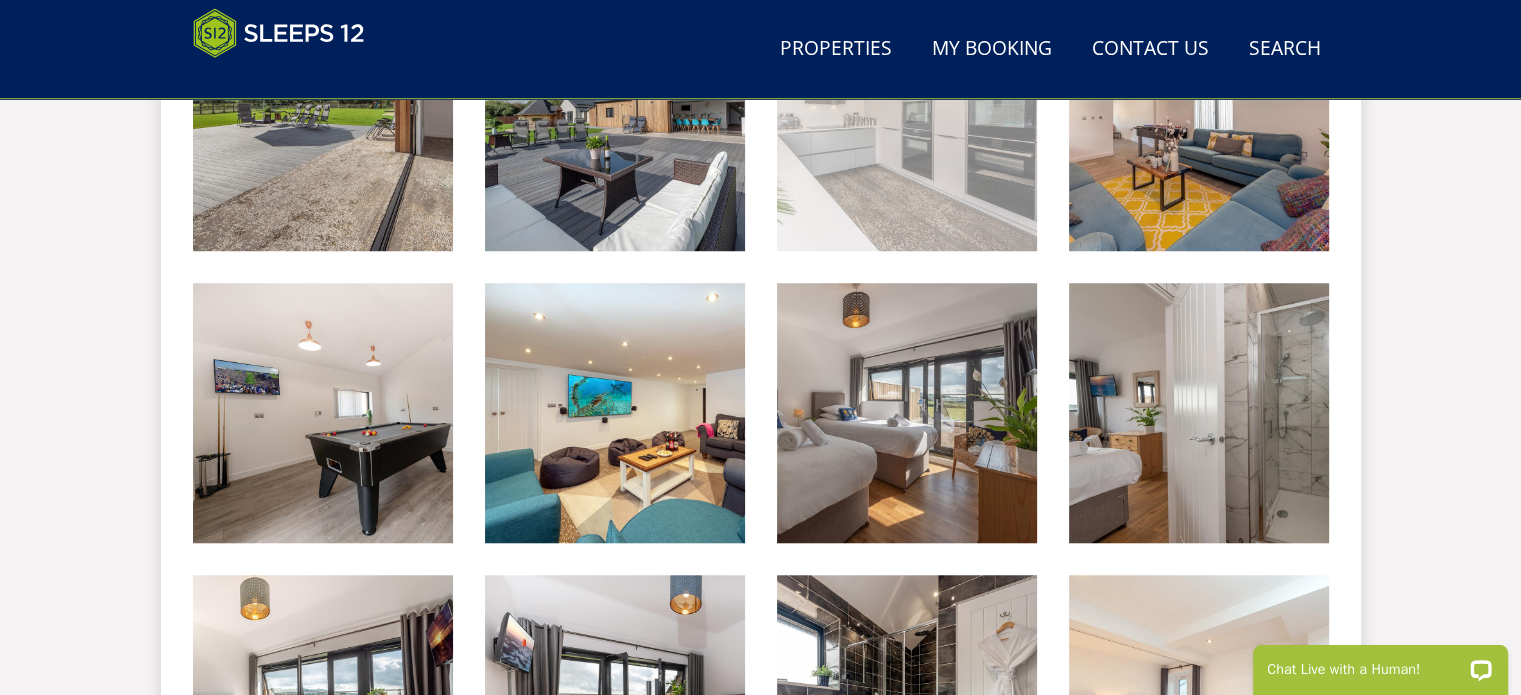 scroll, scrollTop: 1600, scrollLeft: 0, axis: vertical 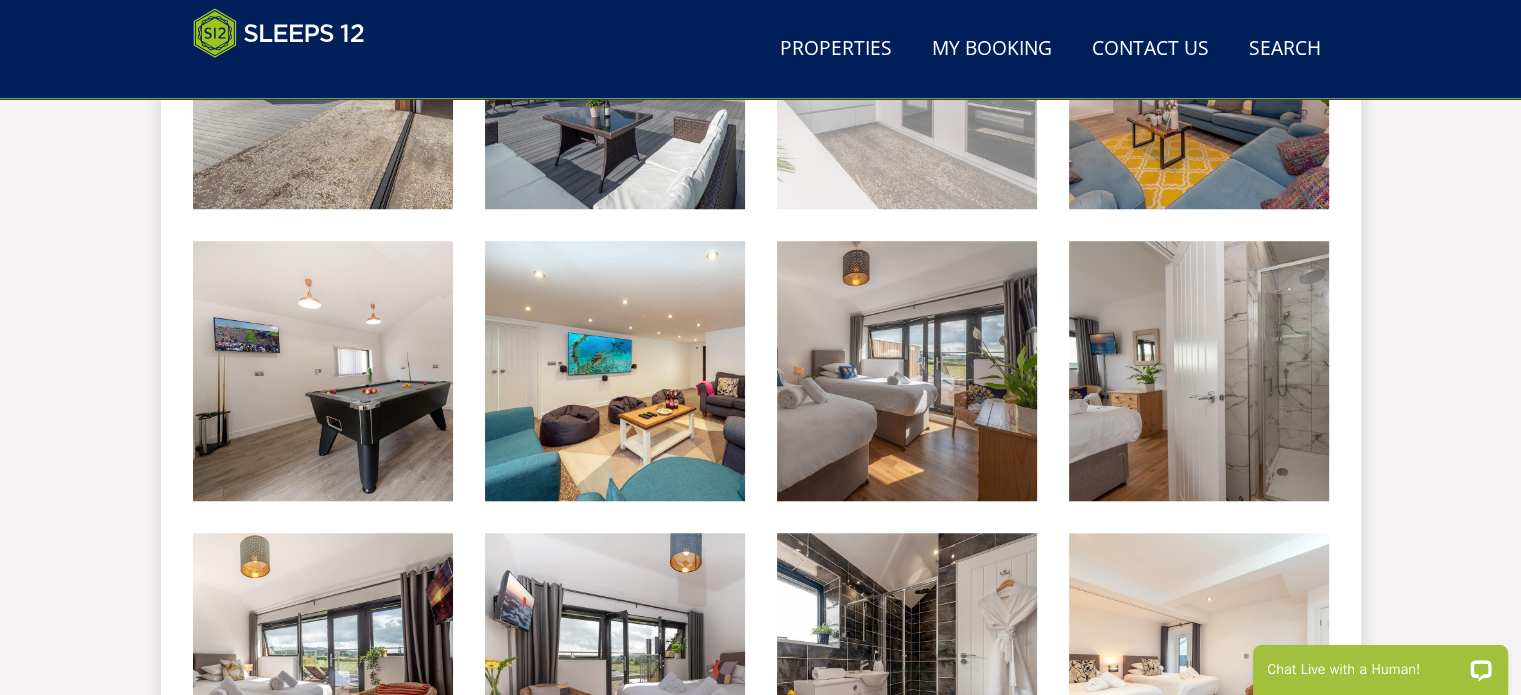 click at bounding box center (907, 371) 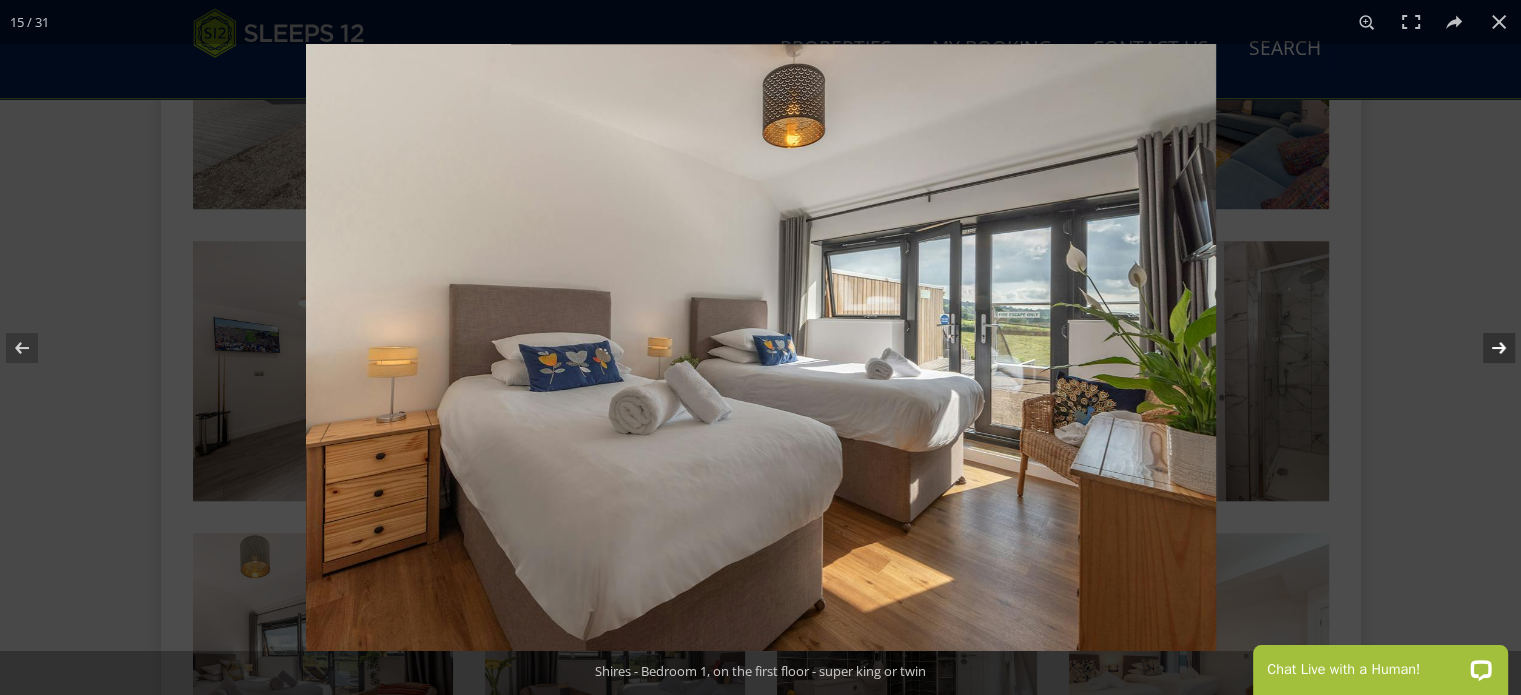 click at bounding box center [1486, 348] 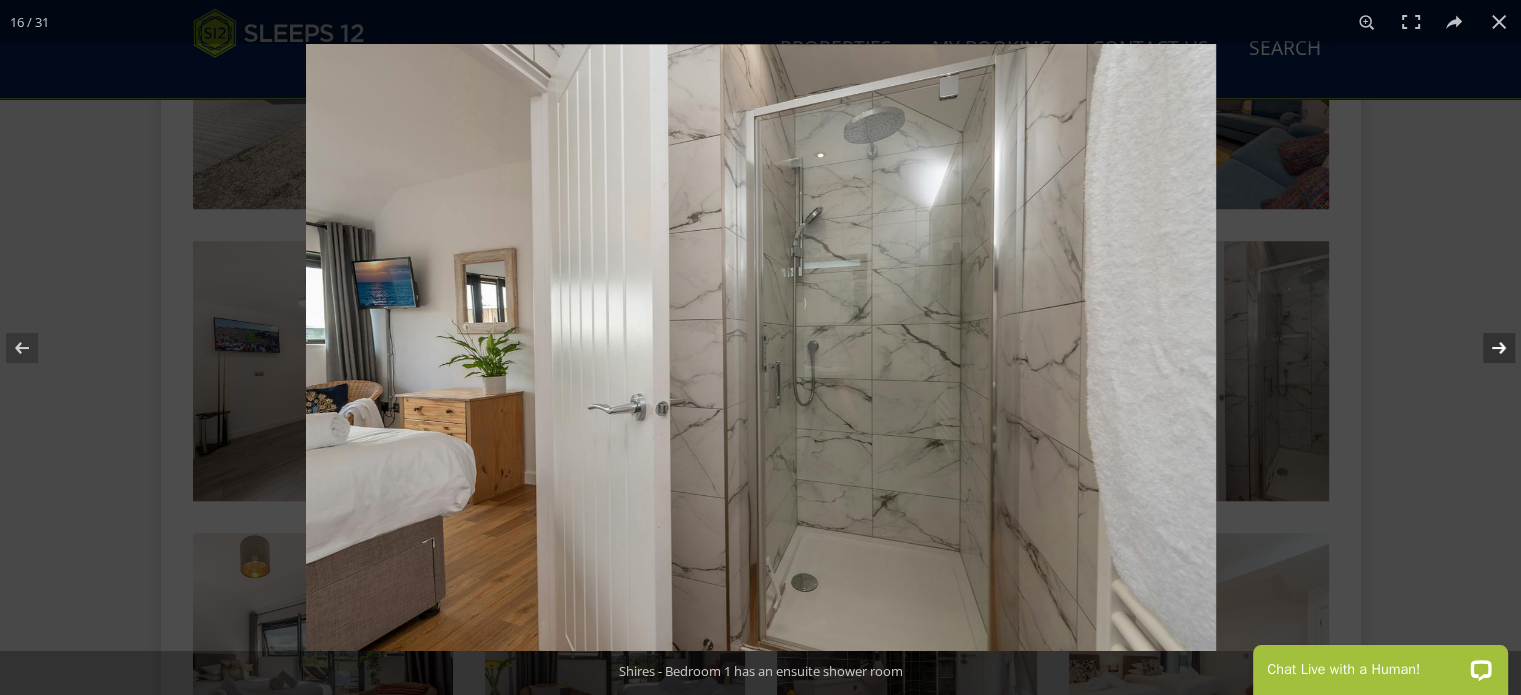 click at bounding box center (1486, 348) 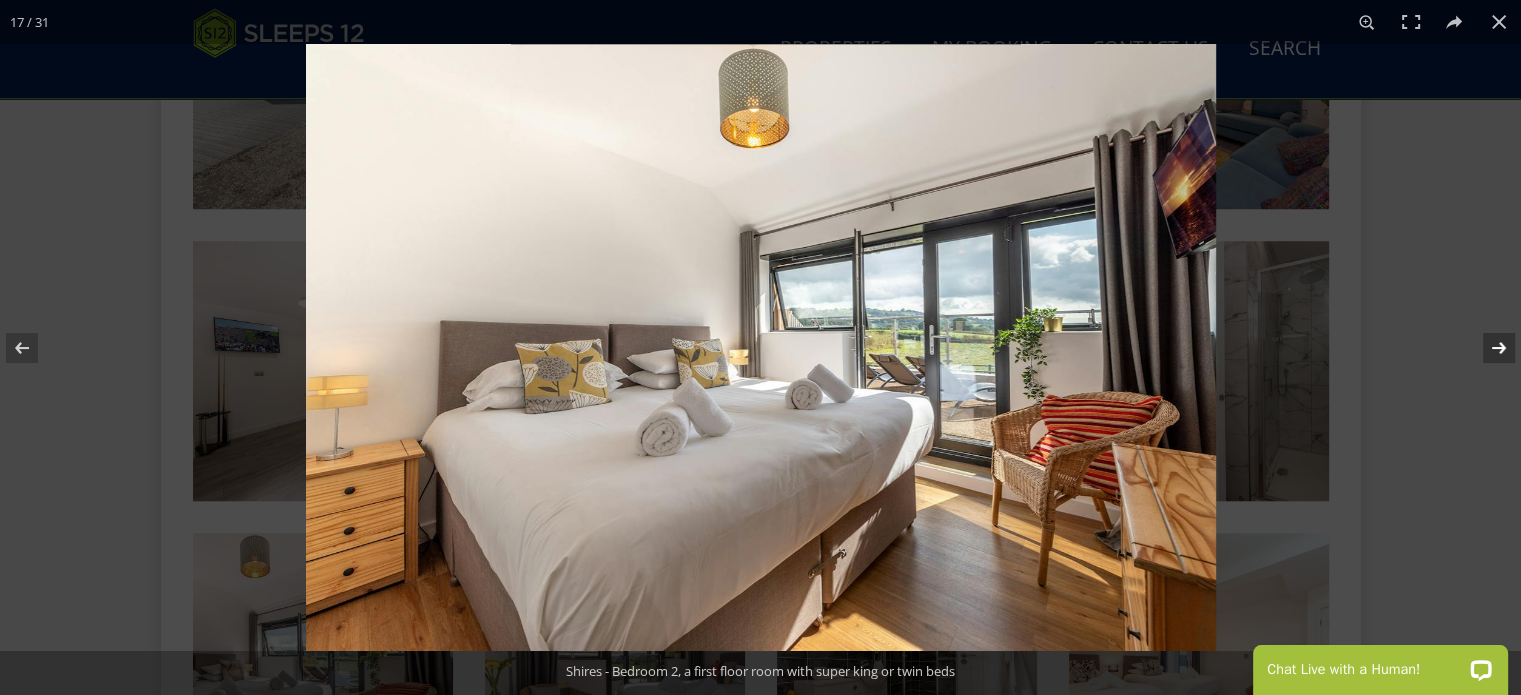 click at bounding box center (1486, 348) 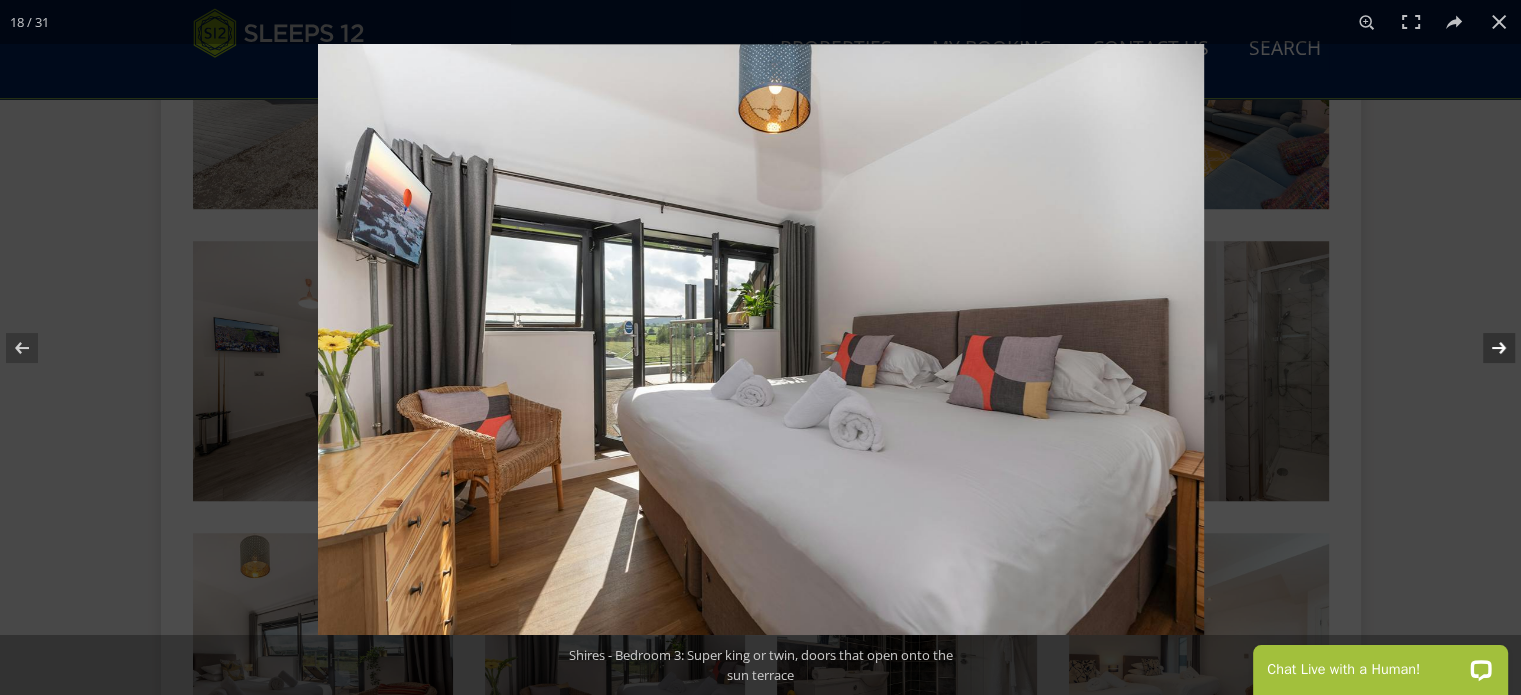 click at bounding box center [1486, 348] 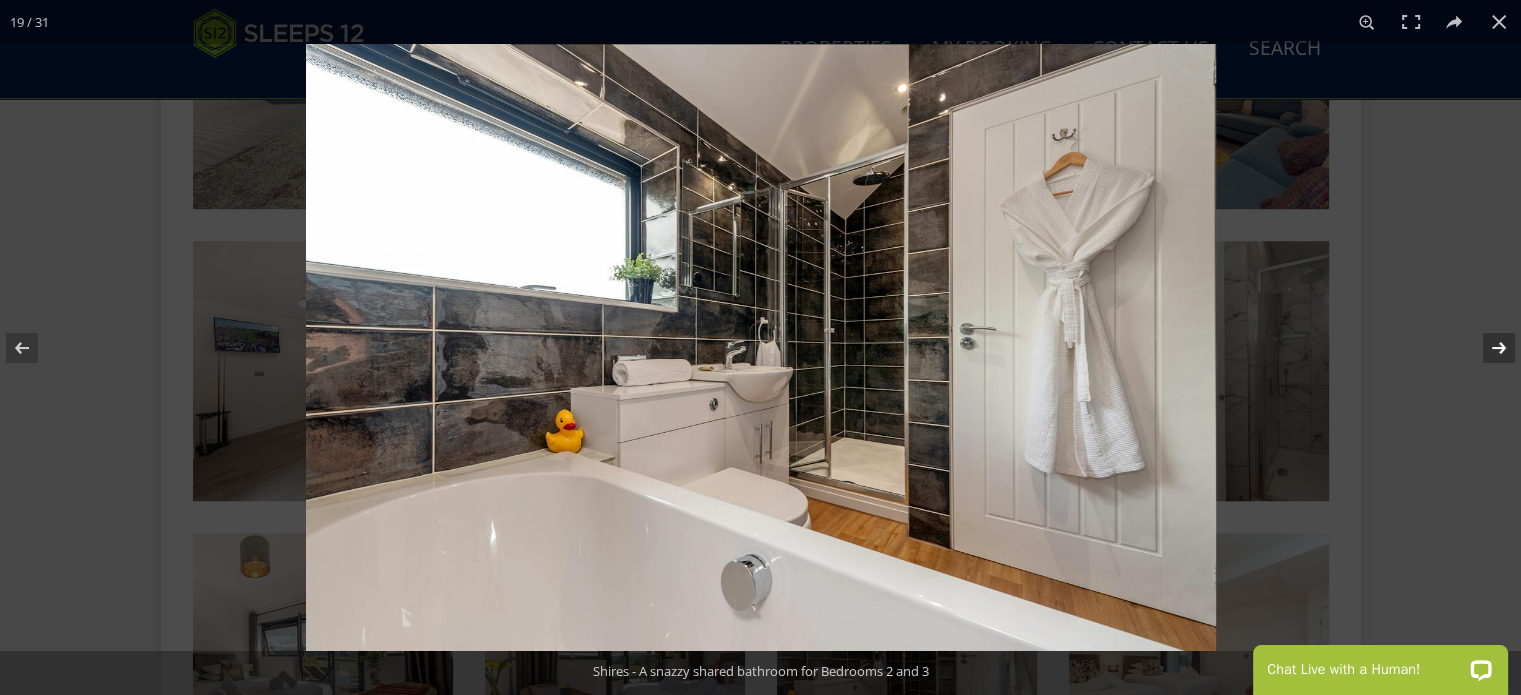 click at bounding box center [1486, 348] 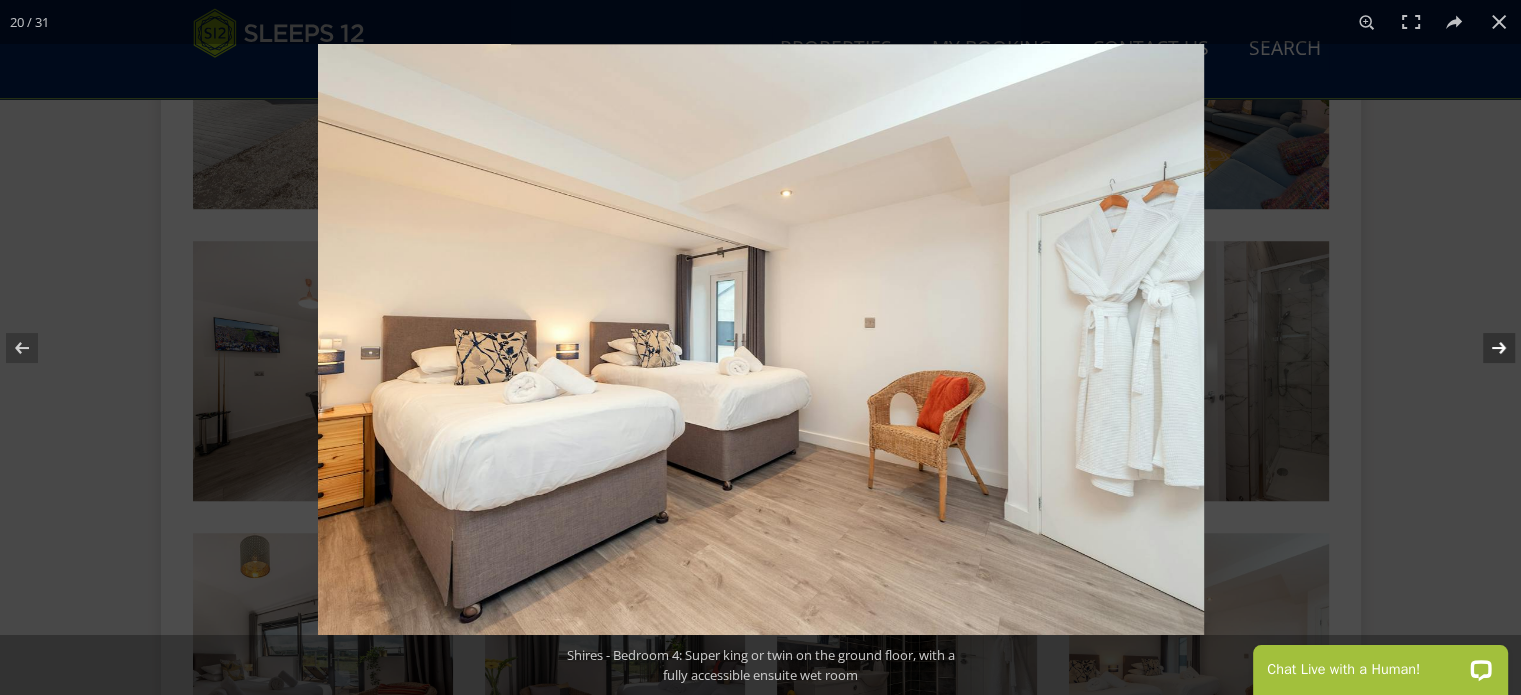 click at bounding box center (1486, 348) 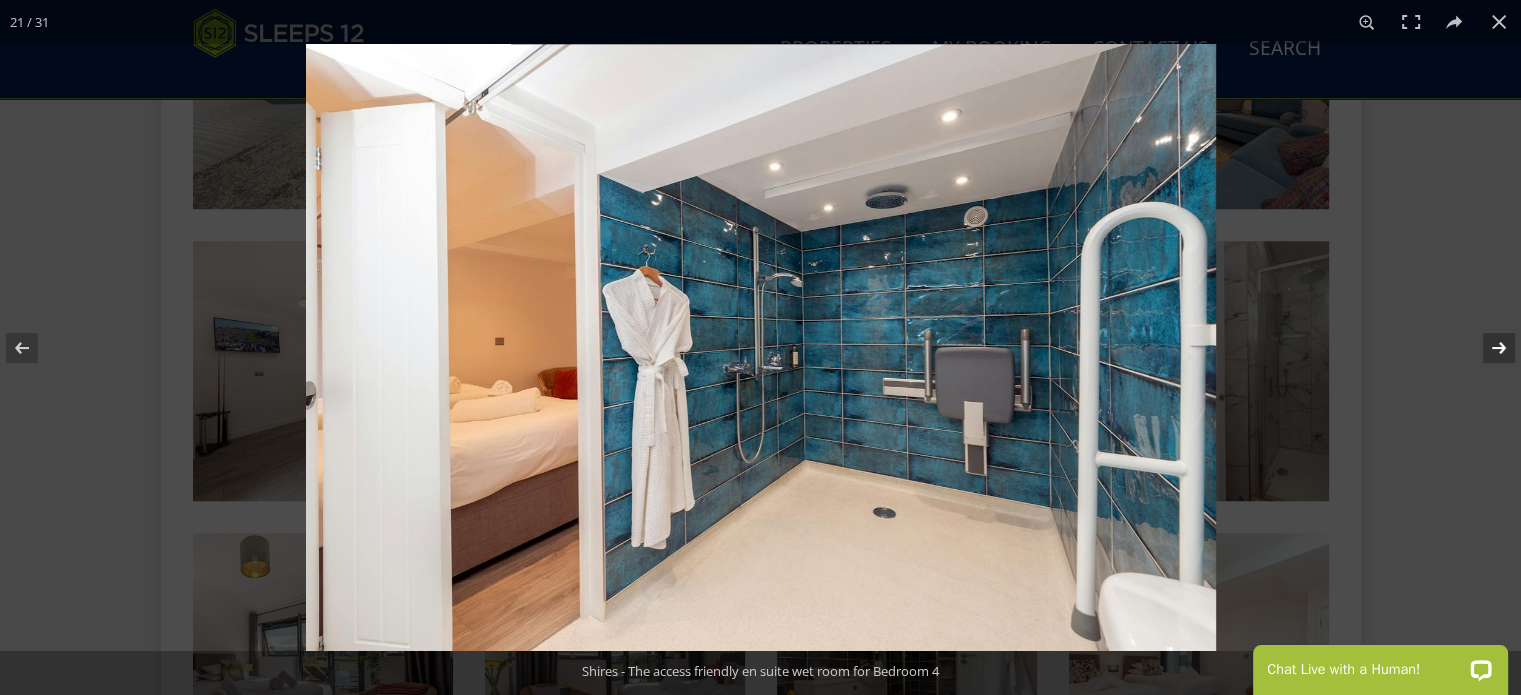 click at bounding box center [1486, 348] 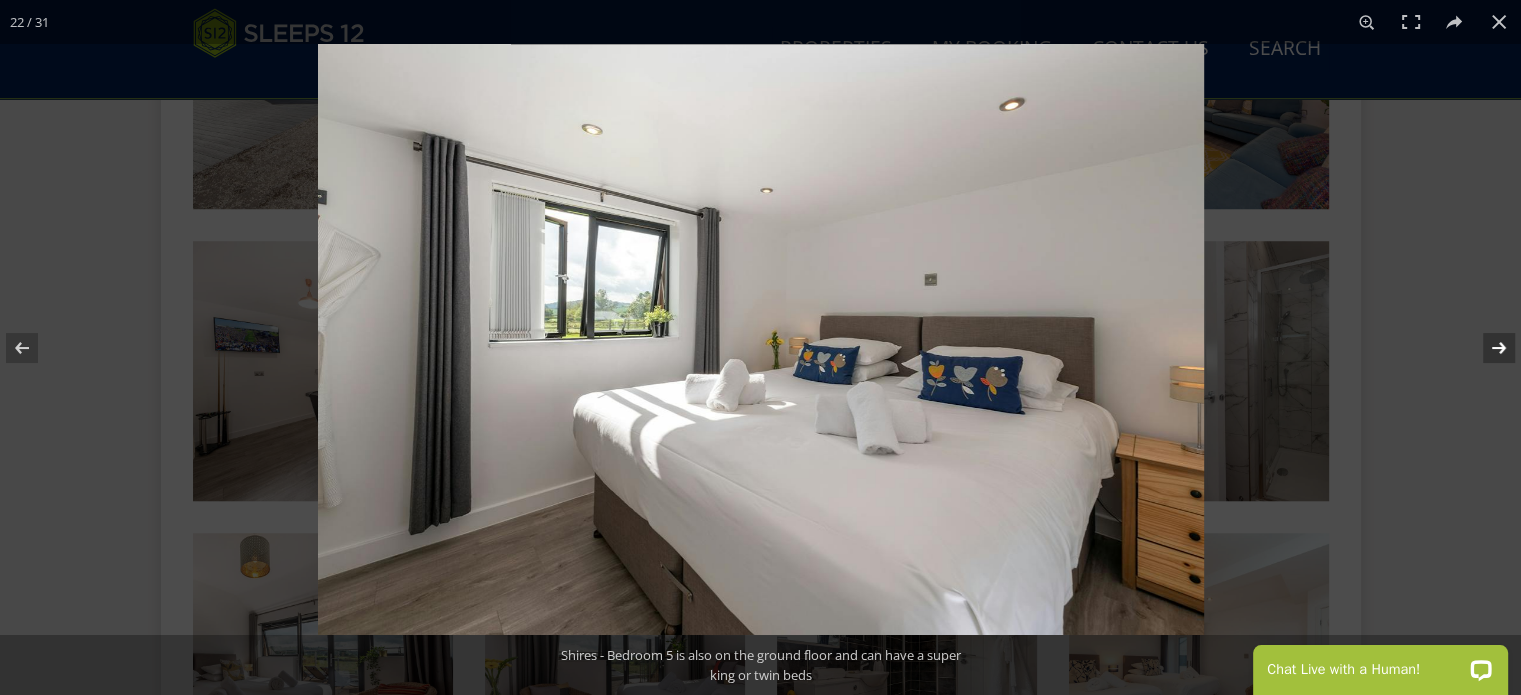 click at bounding box center (1486, 348) 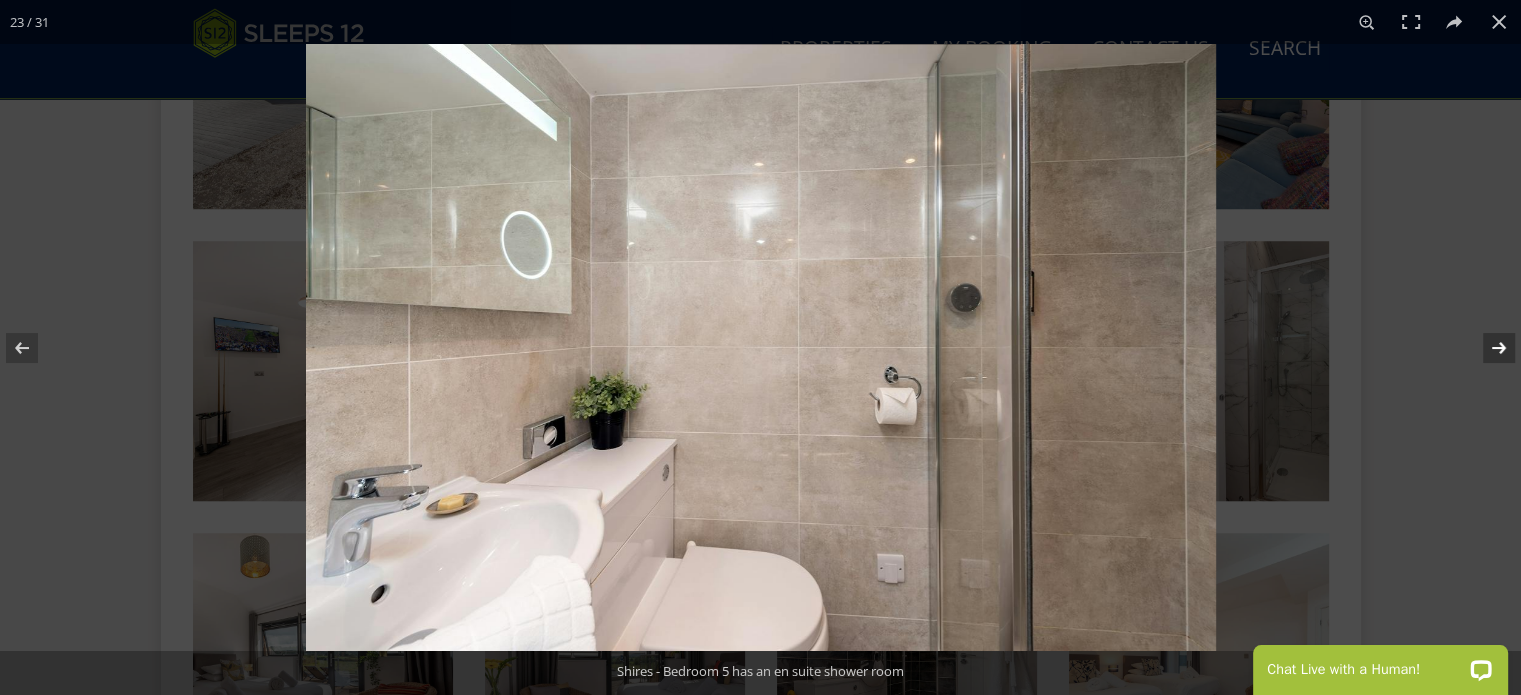click at bounding box center [1486, 348] 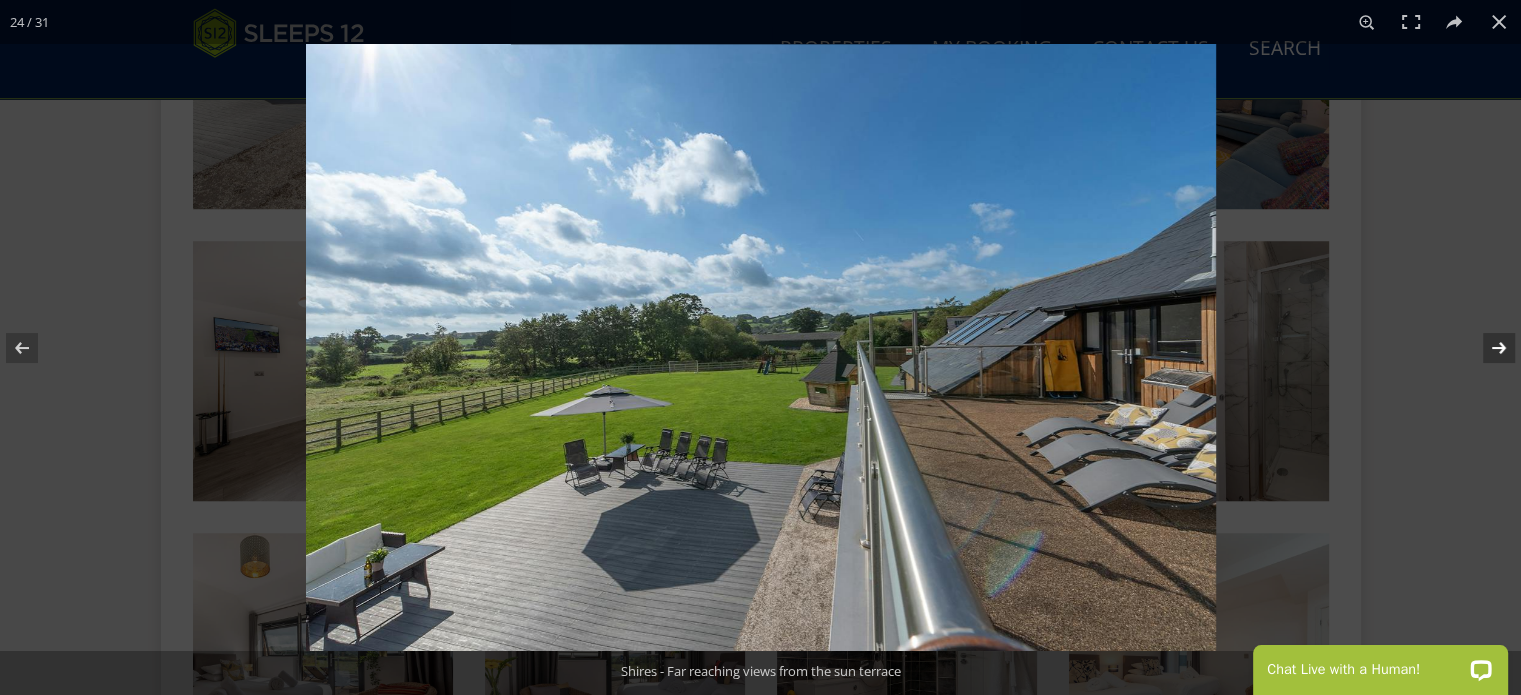 click at bounding box center [1486, 348] 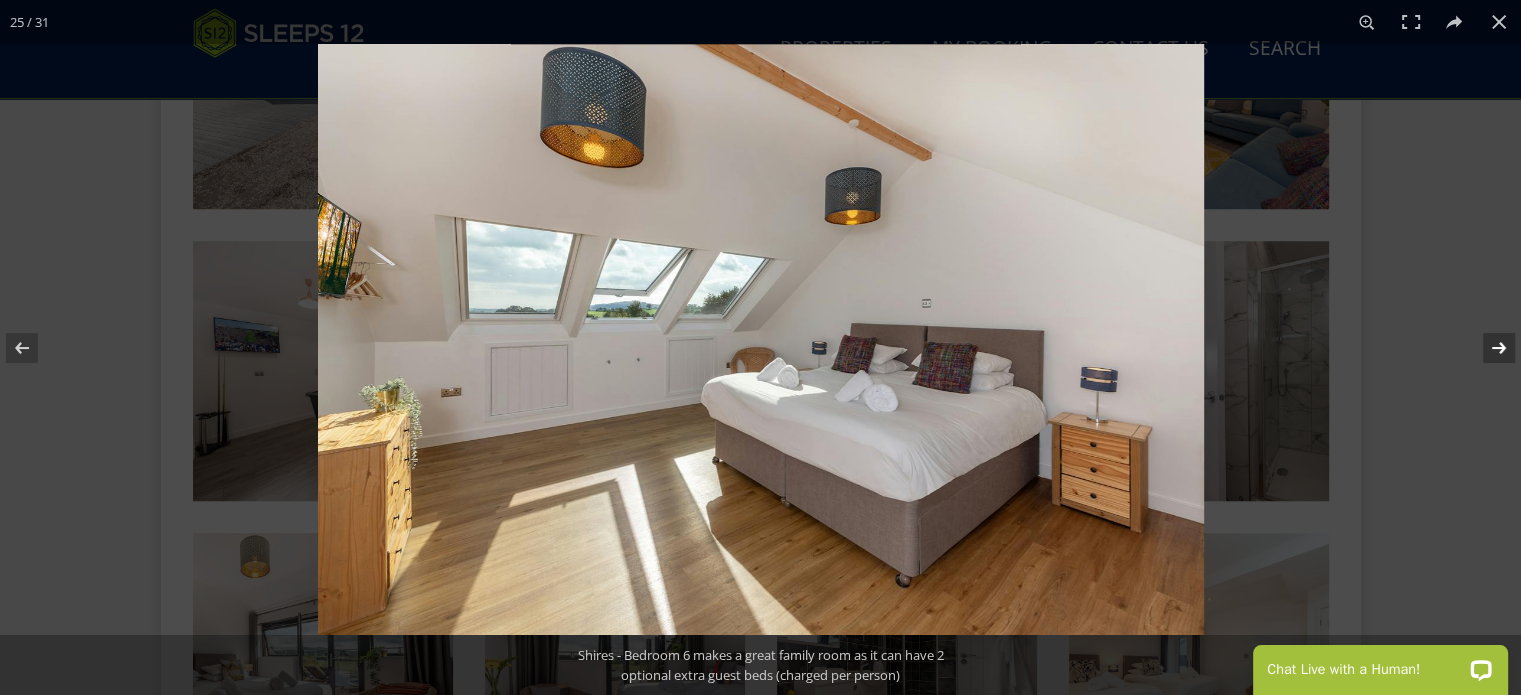 click at bounding box center (1486, 348) 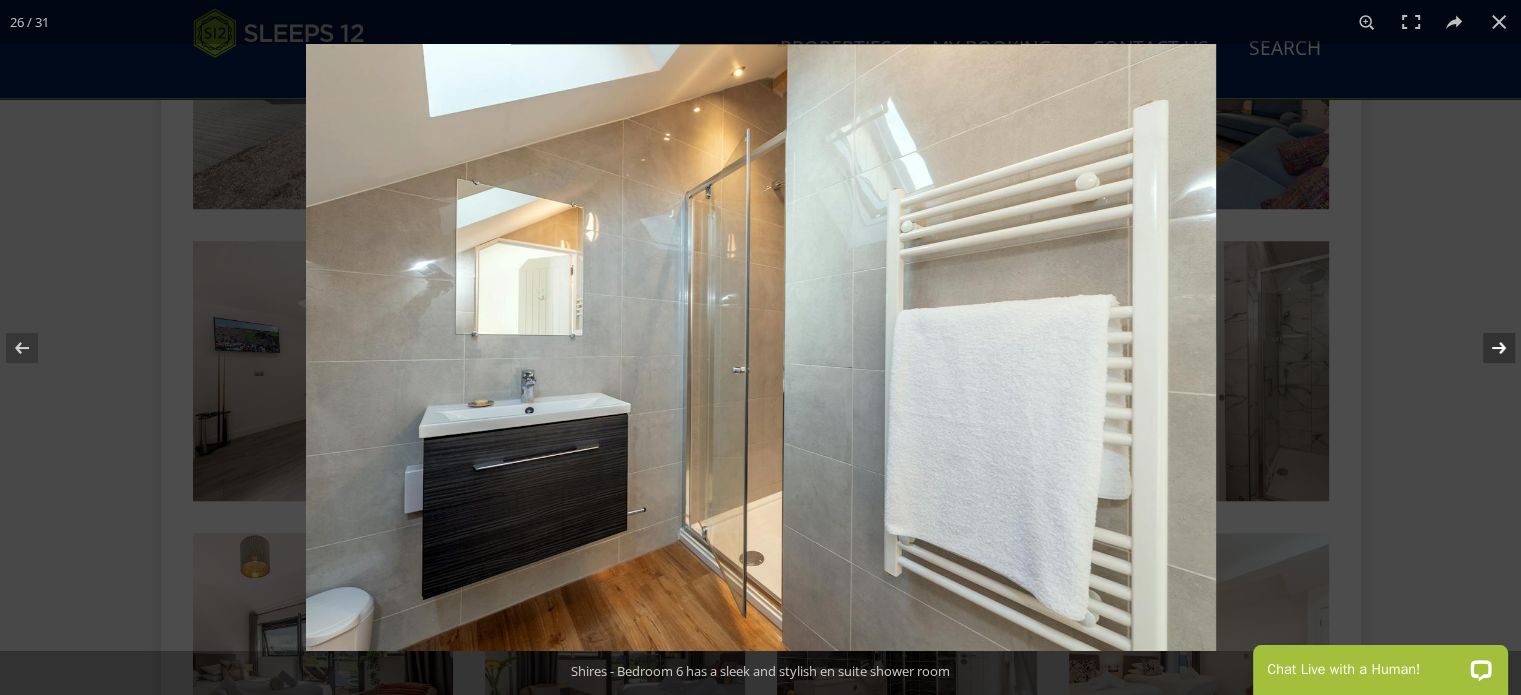 click at bounding box center (1486, 348) 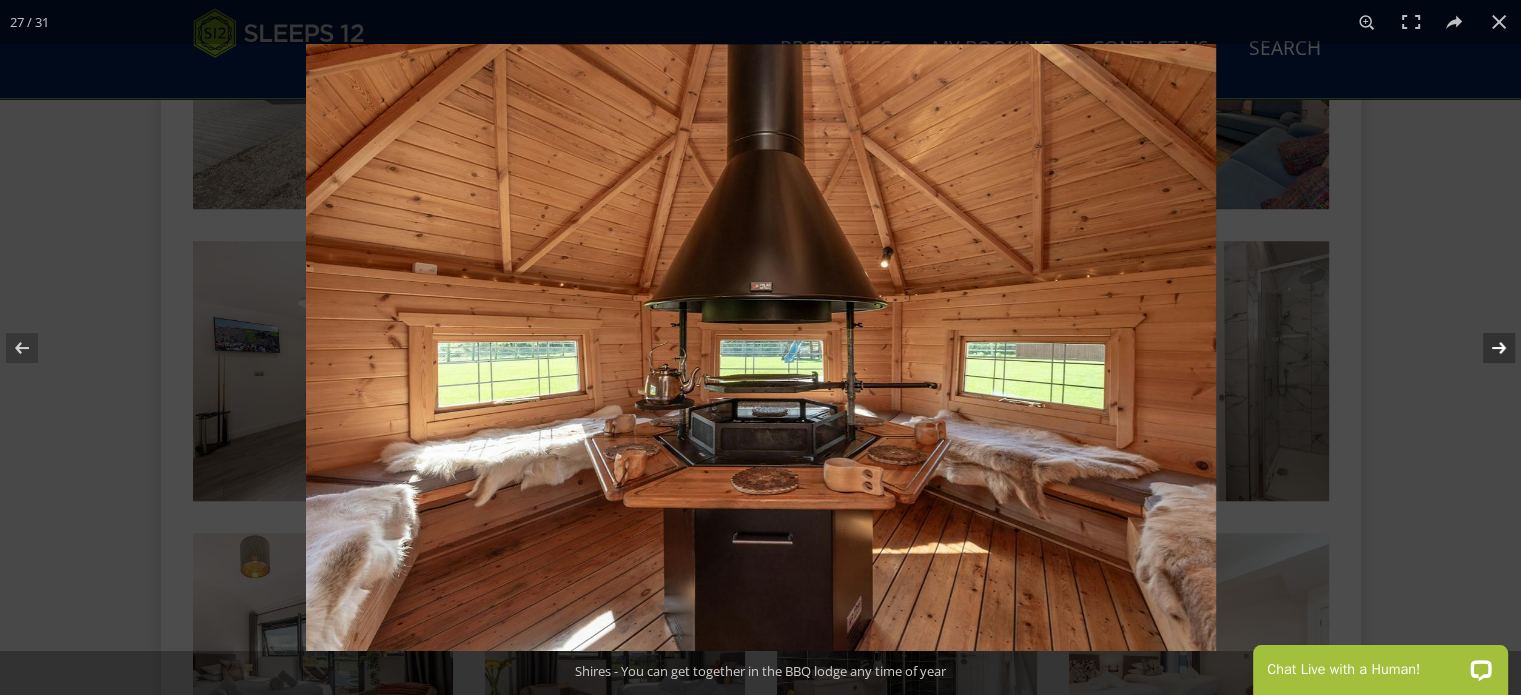 click at bounding box center (1486, 348) 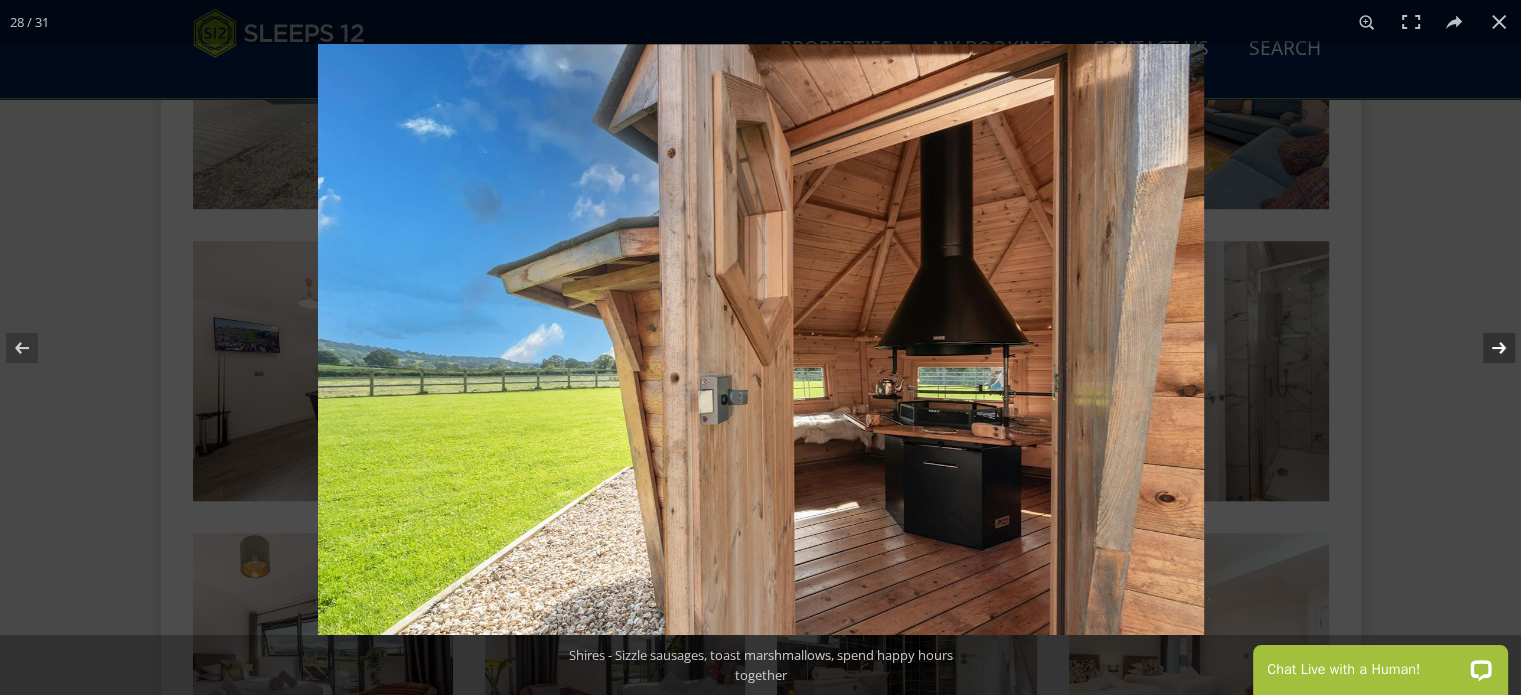 click at bounding box center [1486, 348] 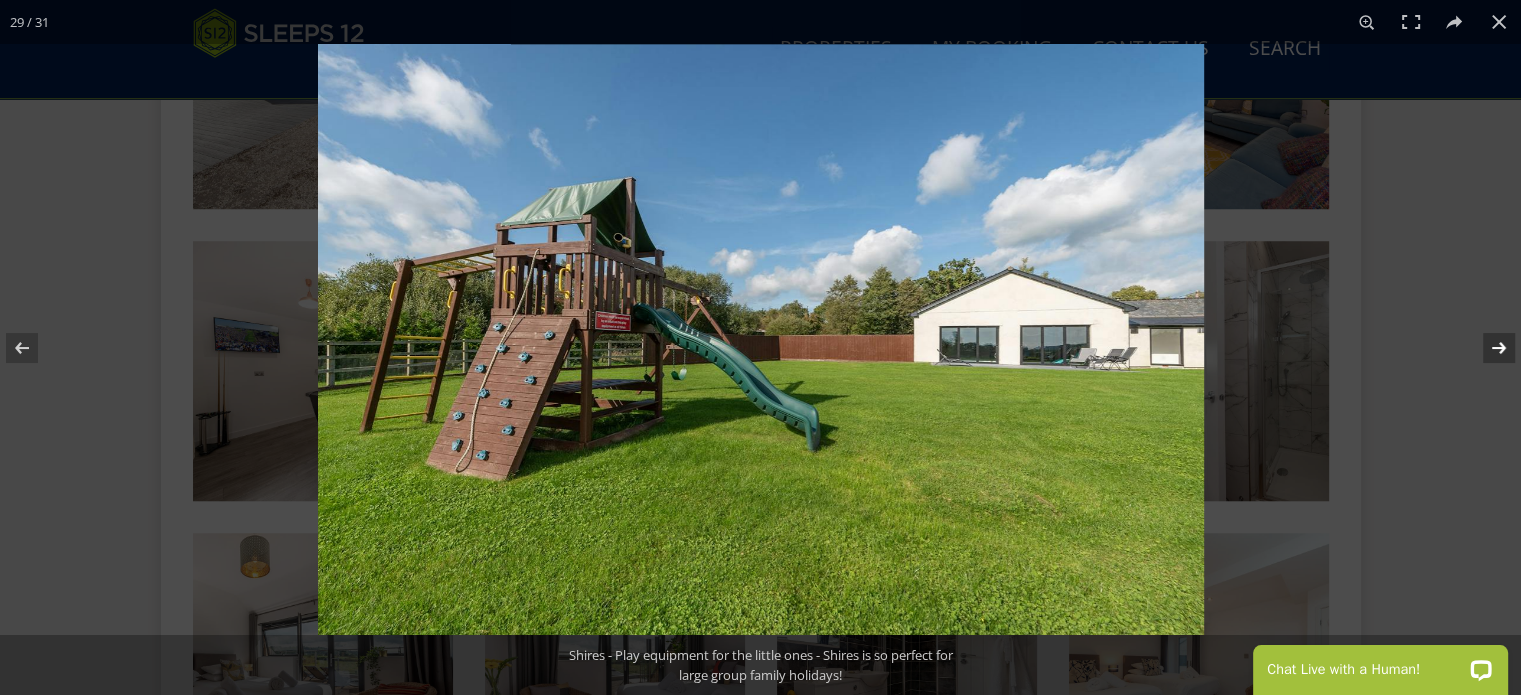 click at bounding box center (1486, 348) 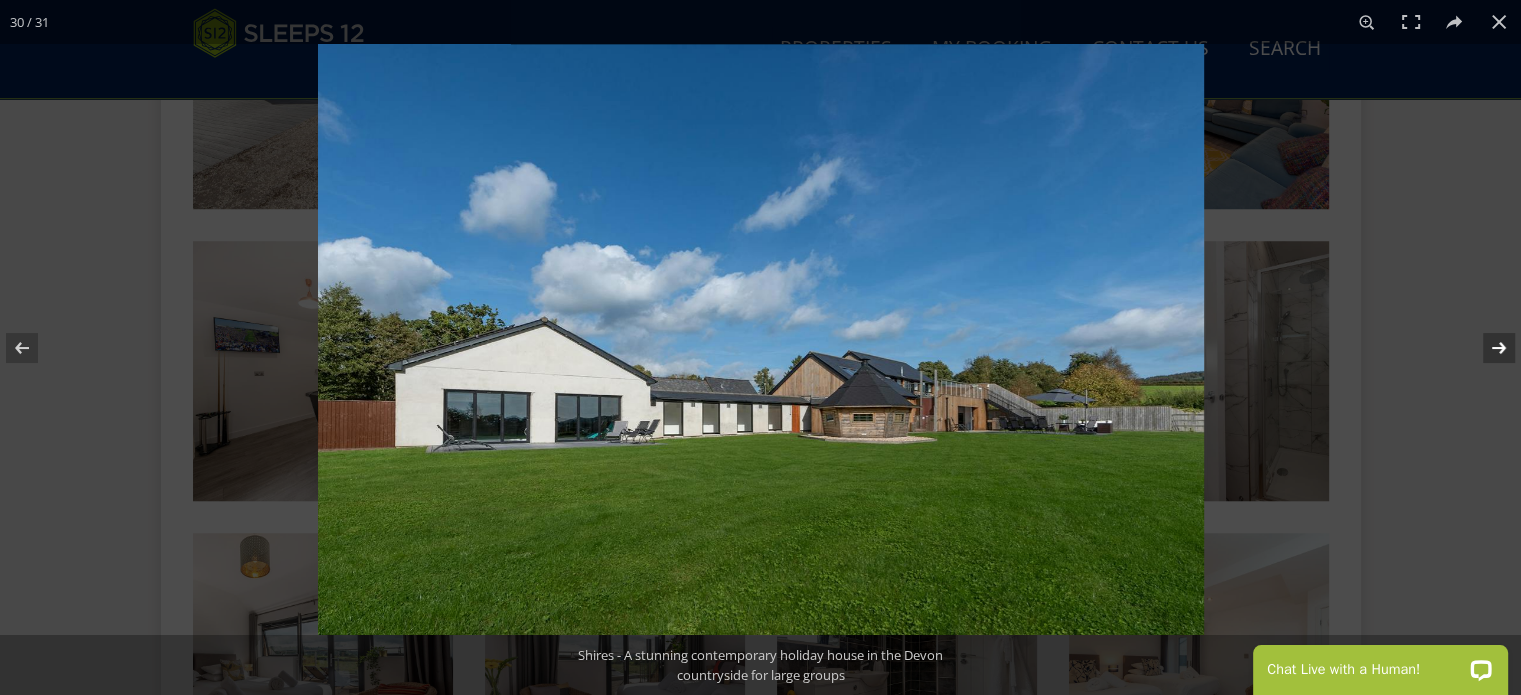 click at bounding box center [1486, 348] 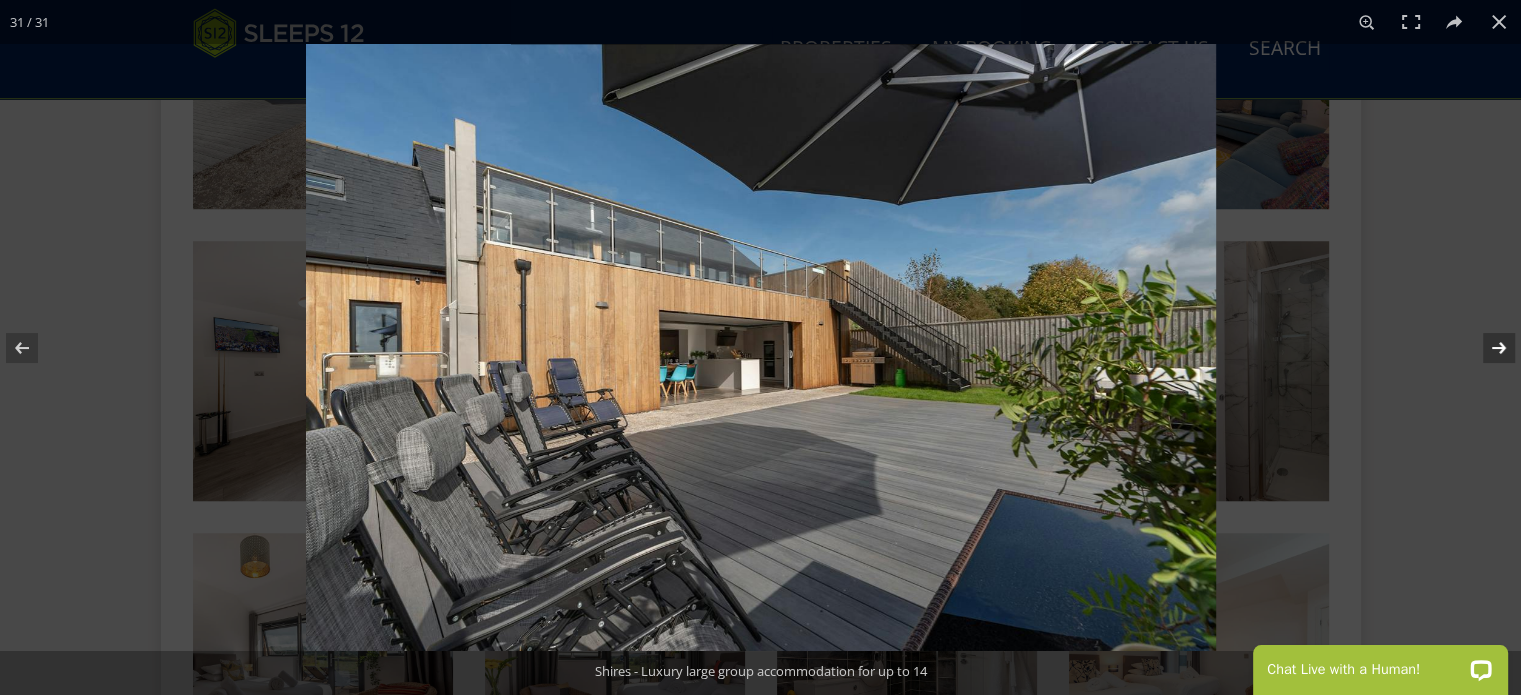 click at bounding box center [1486, 348] 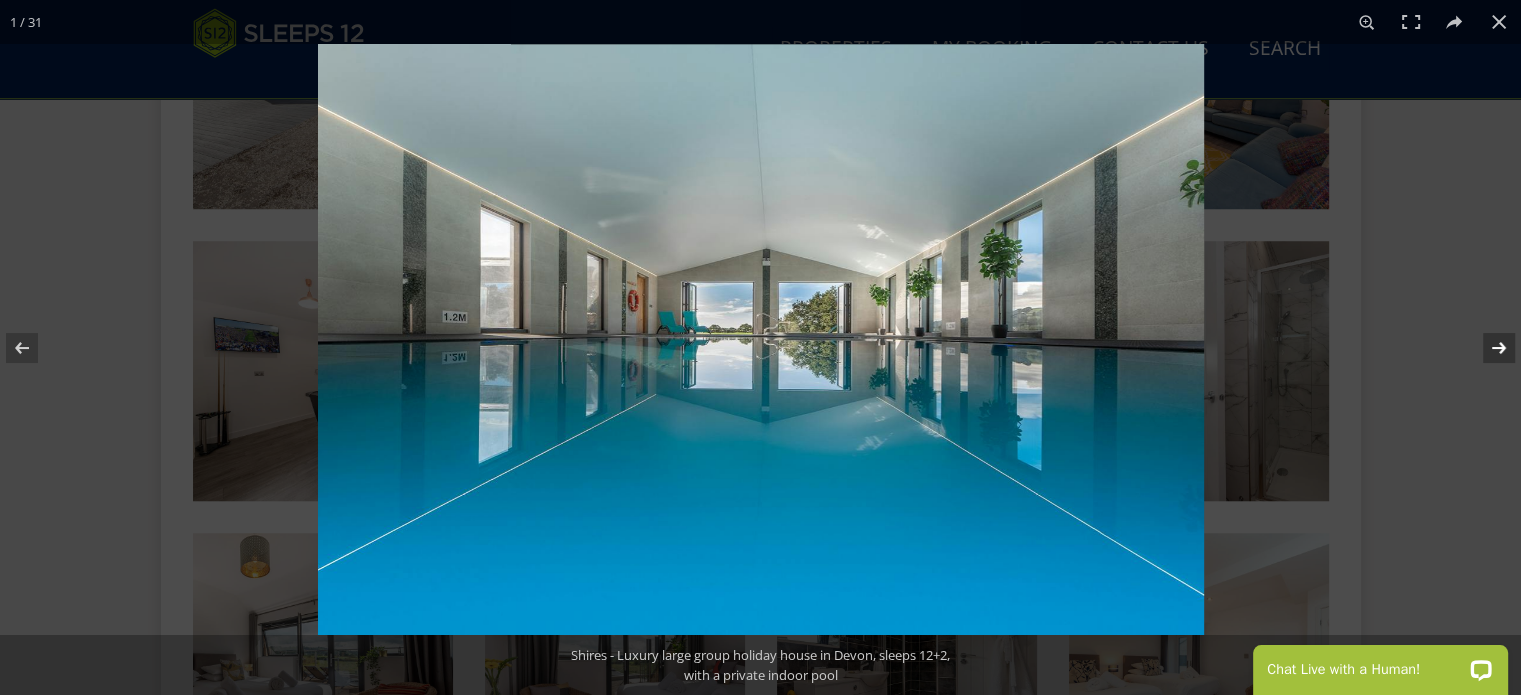 click at bounding box center [1486, 348] 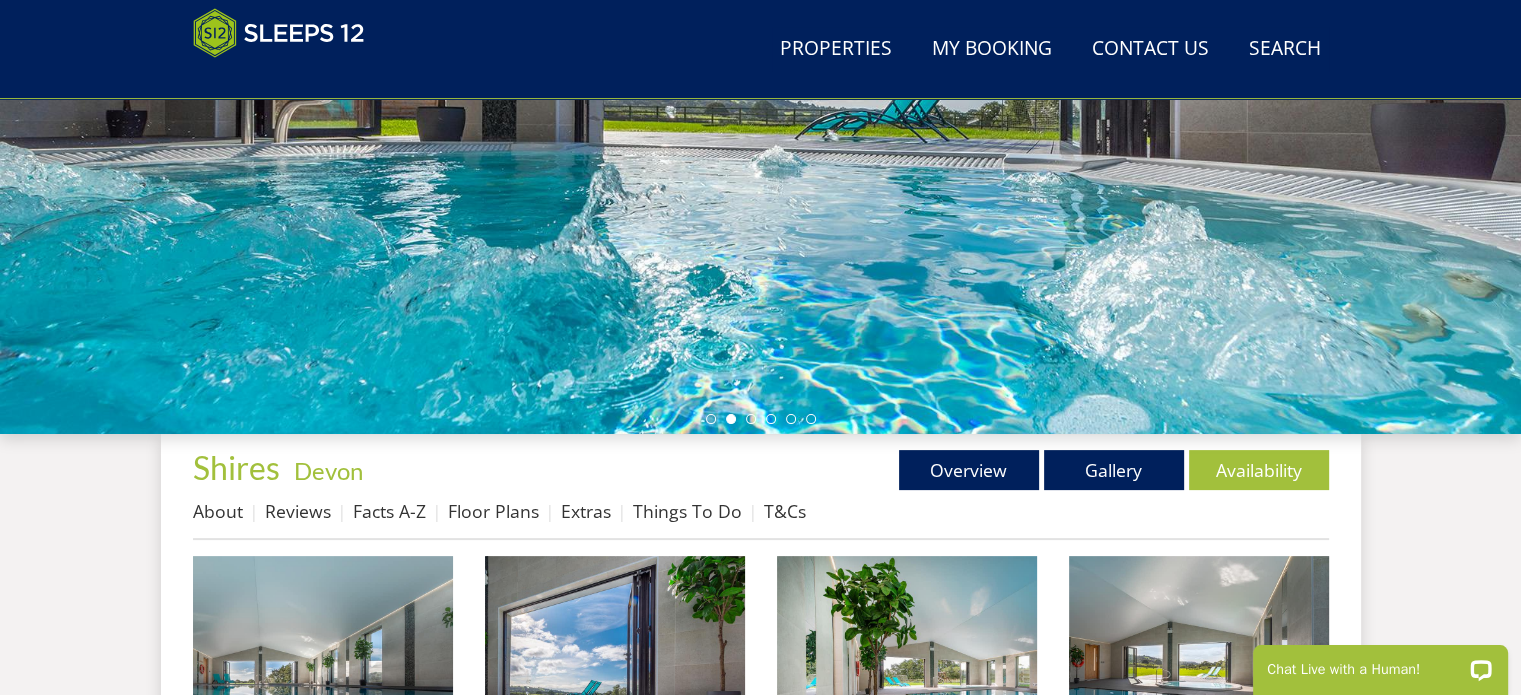 scroll, scrollTop: 500, scrollLeft: 0, axis: vertical 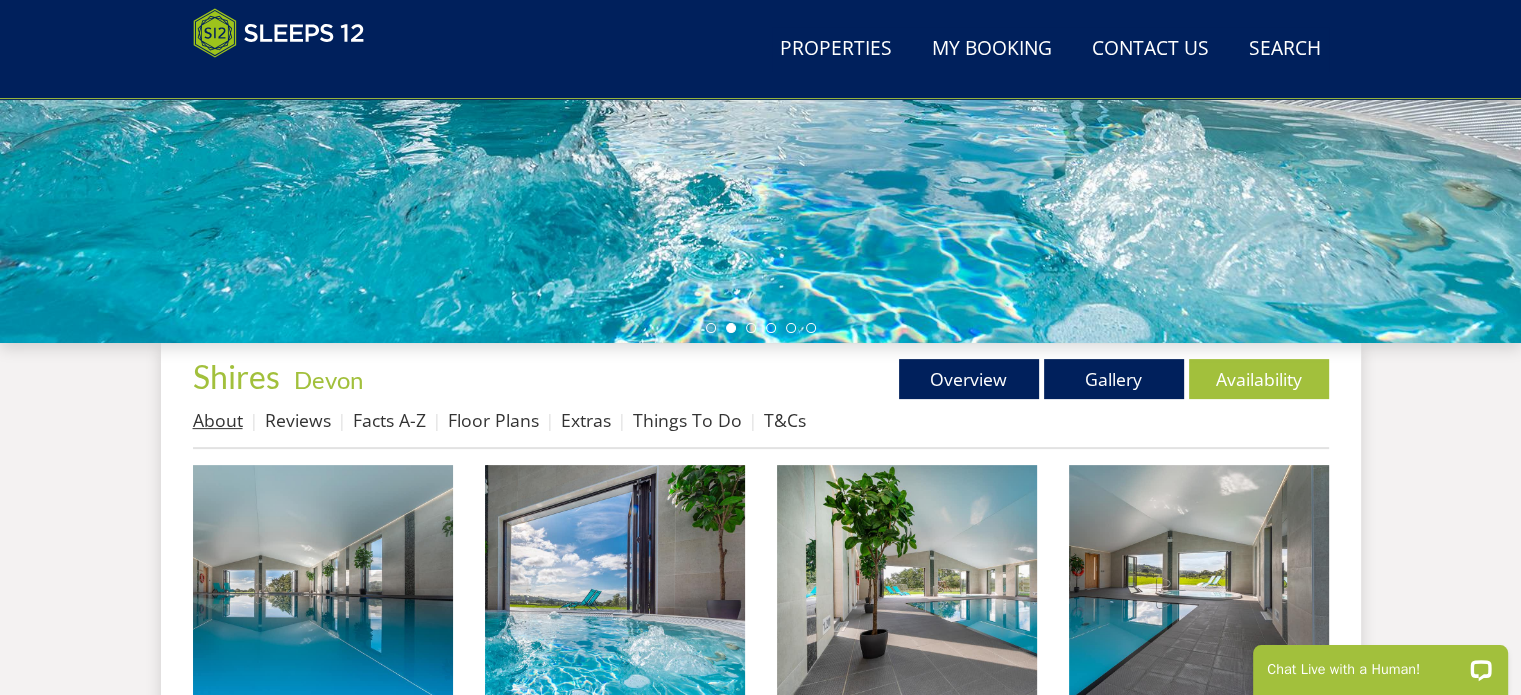 click on "About" at bounding box center (218, 420) 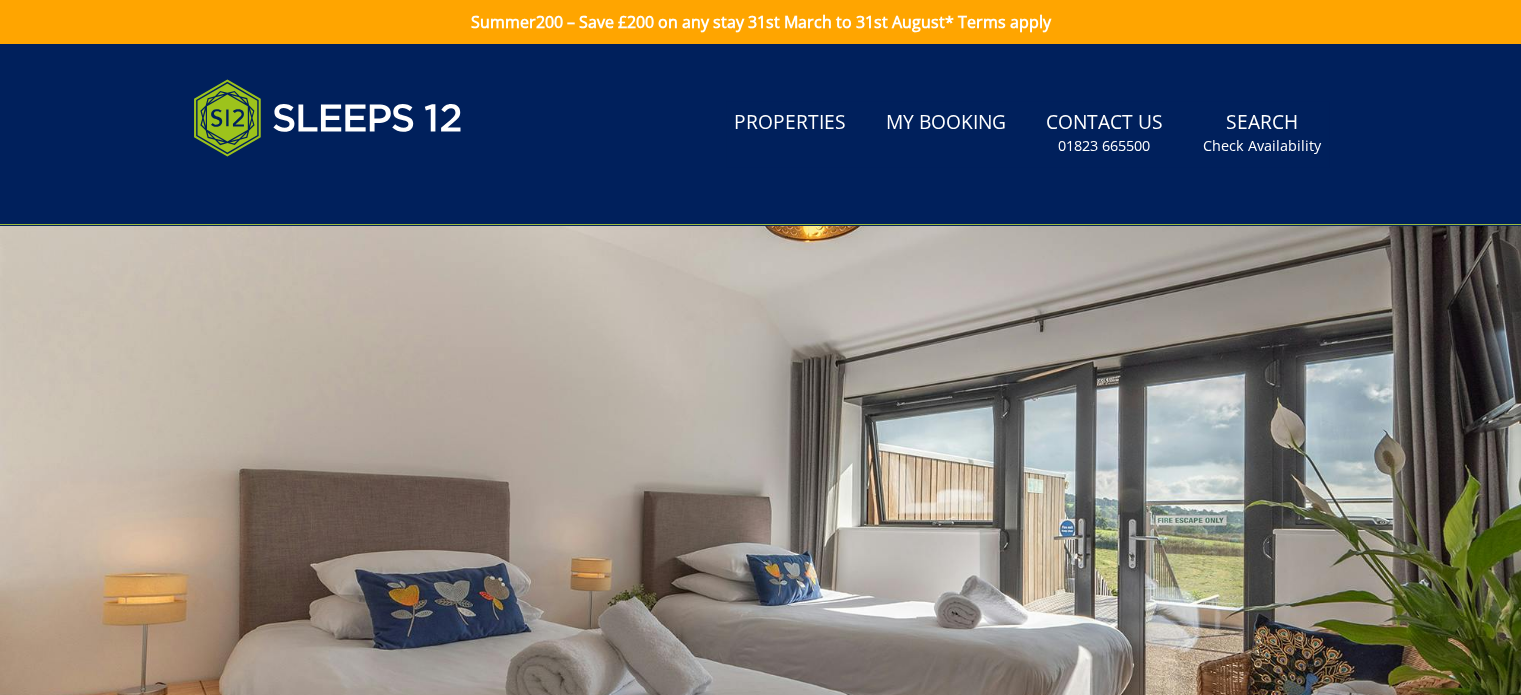 scroll, scrollTop: 300, scrollLeft: 0, axis: vertical 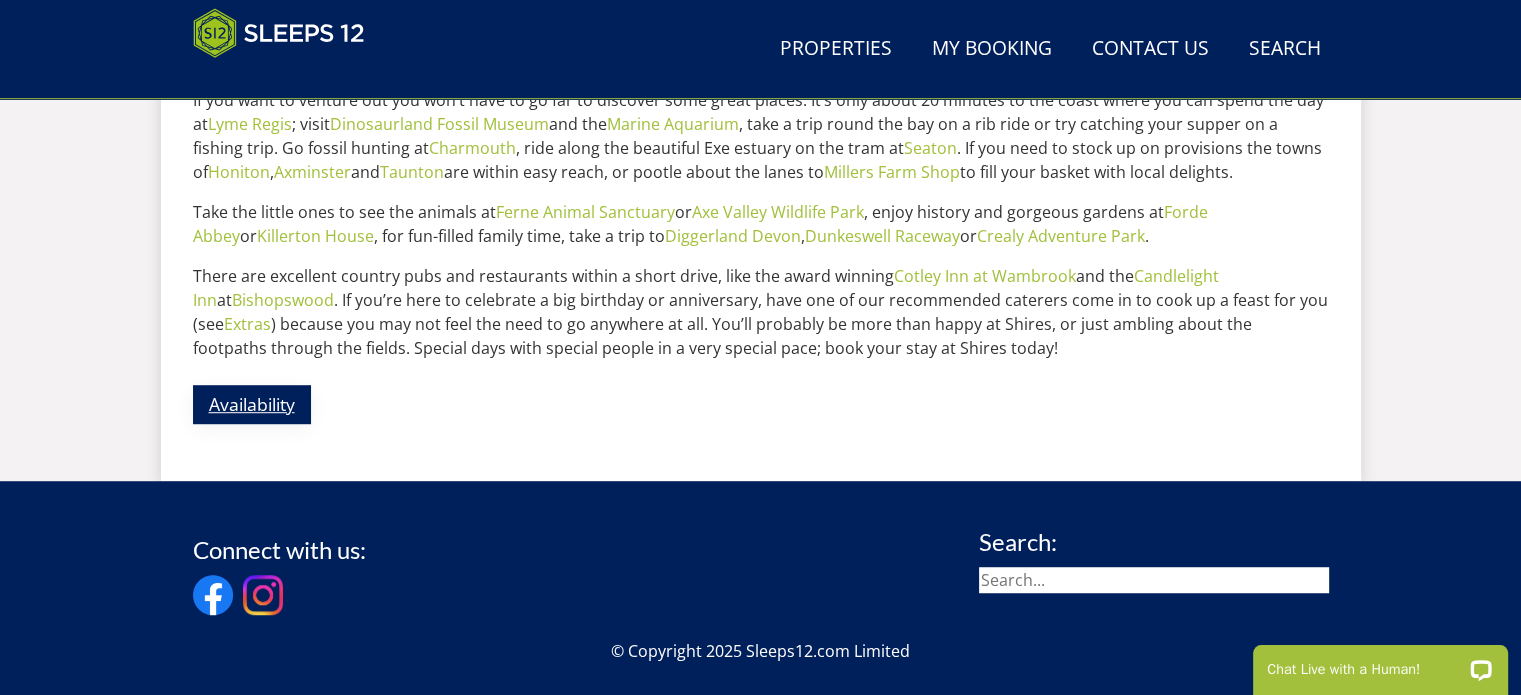 click on "Availability" at bounding box center [252, 404] 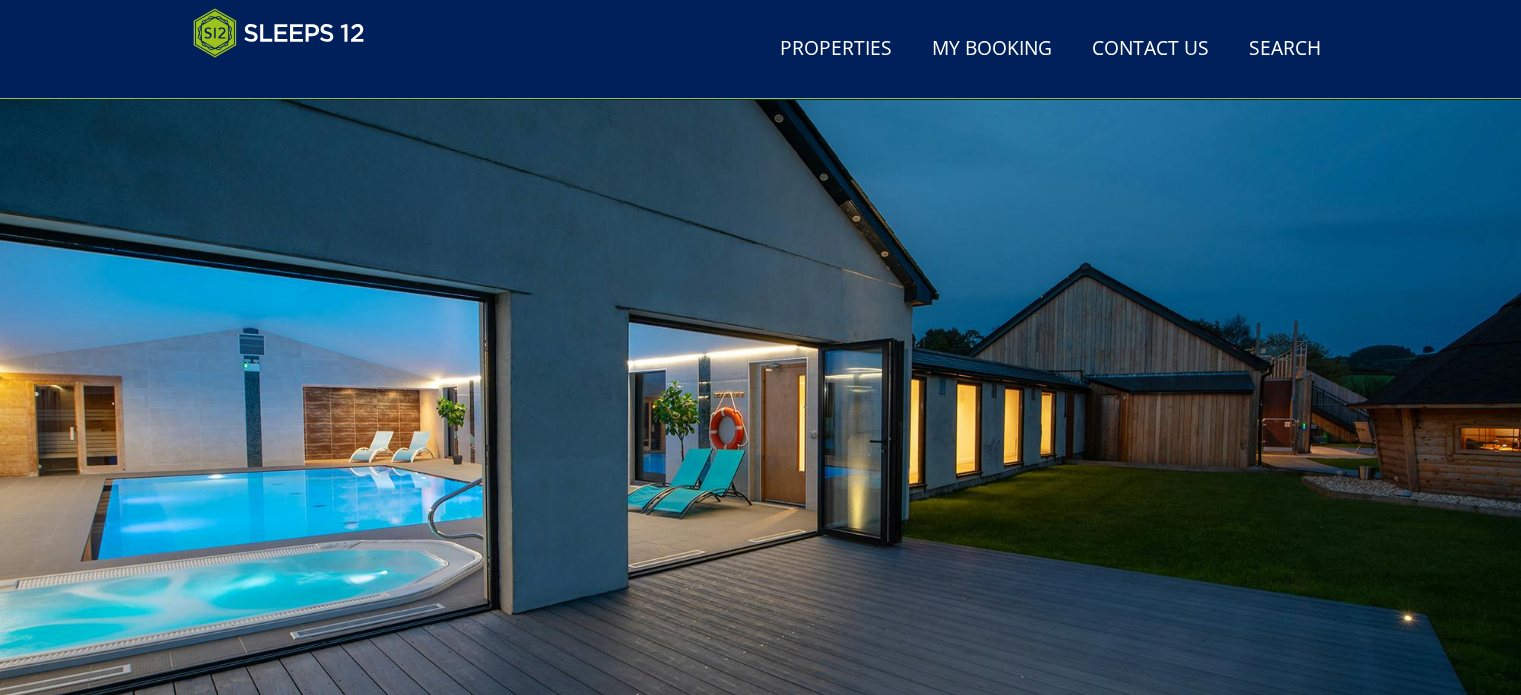 scroll, scrollTop: 231, scrollLeft: 0, axis: vertical 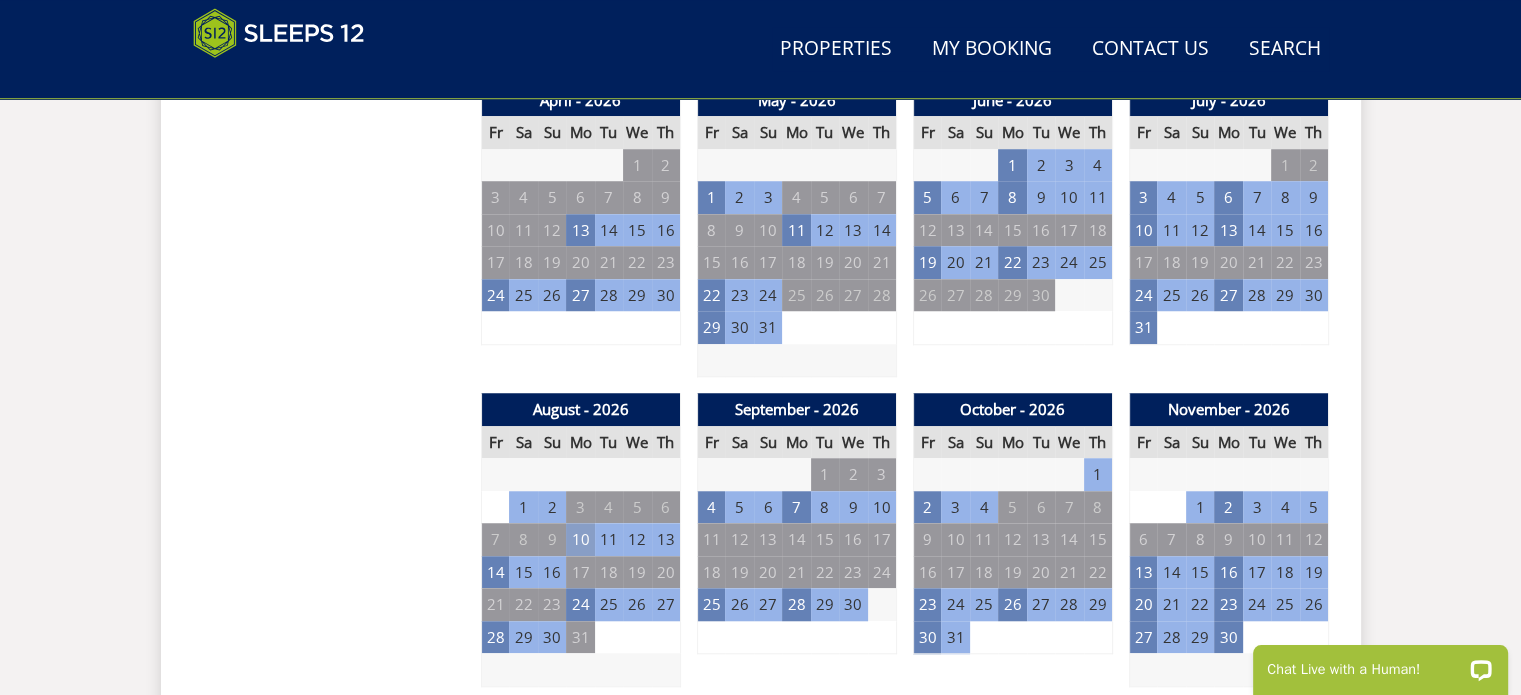 click on "10" at bounding box center [580, 539] 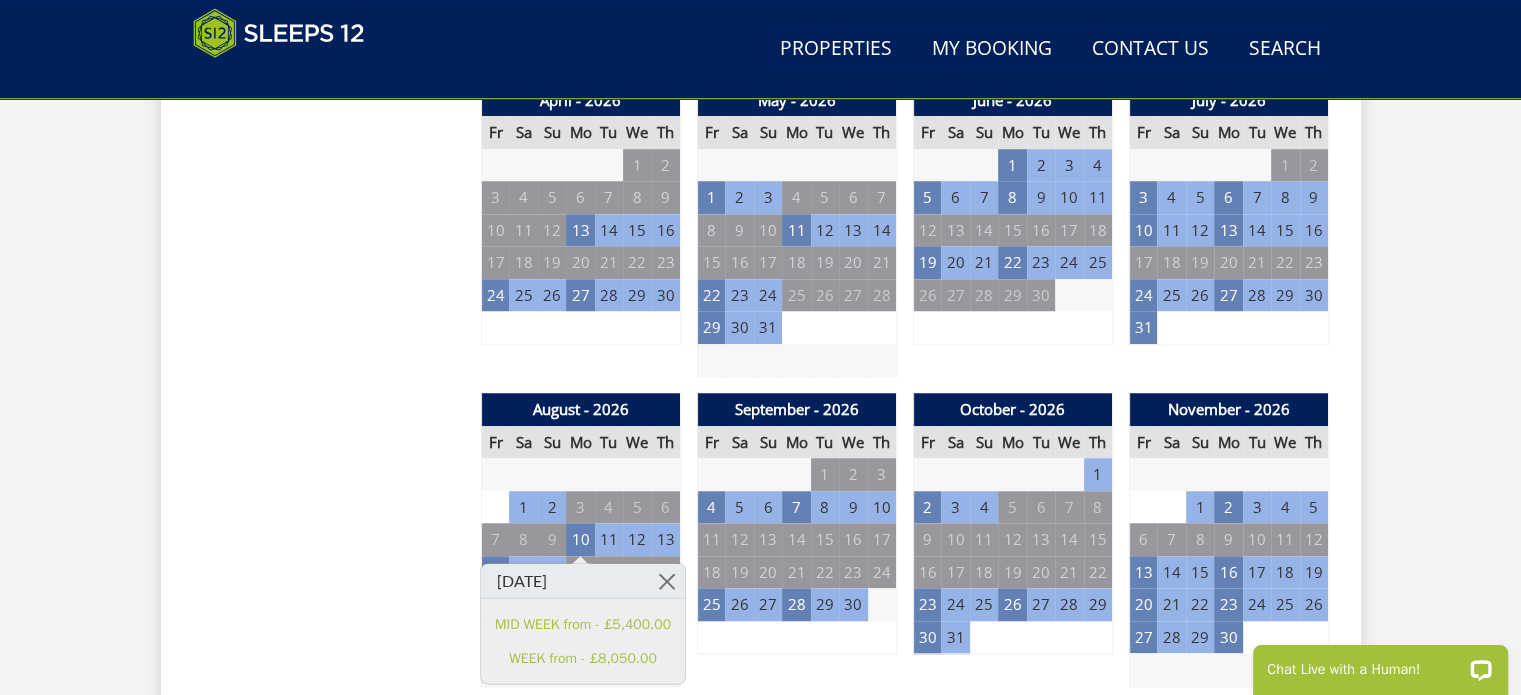 click on "Prices and Availability
You can browse the calendar to find an available start date for your stay by clicking on a start date or by entering your Arrival & Departure dates below.
Search for a Stay
Search
Check-In / Check-Out
16:00 / 10:00
Key
Available Start Date
Available
Booked" at bounding box center [329, 988] 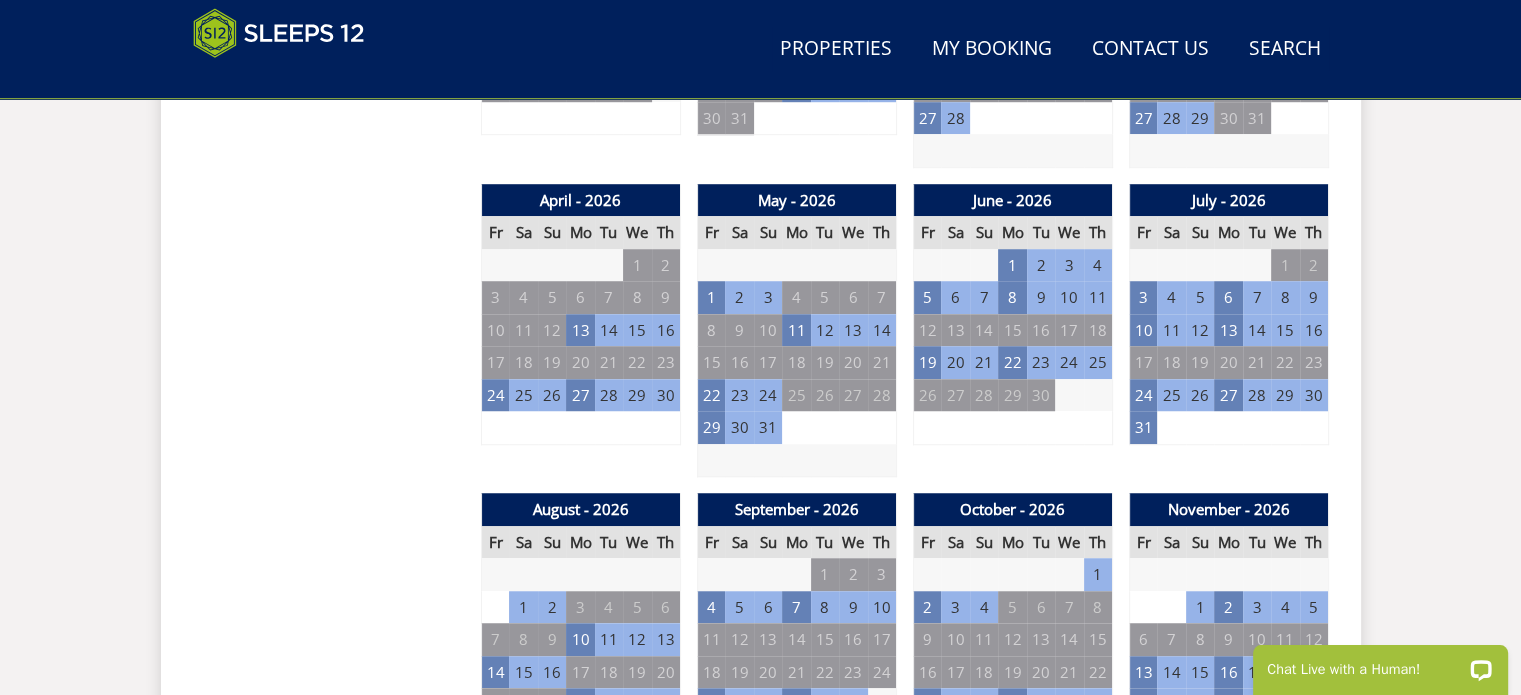 scroll, scrollTop: 1500, scrollLeft: 0, axis: vertical 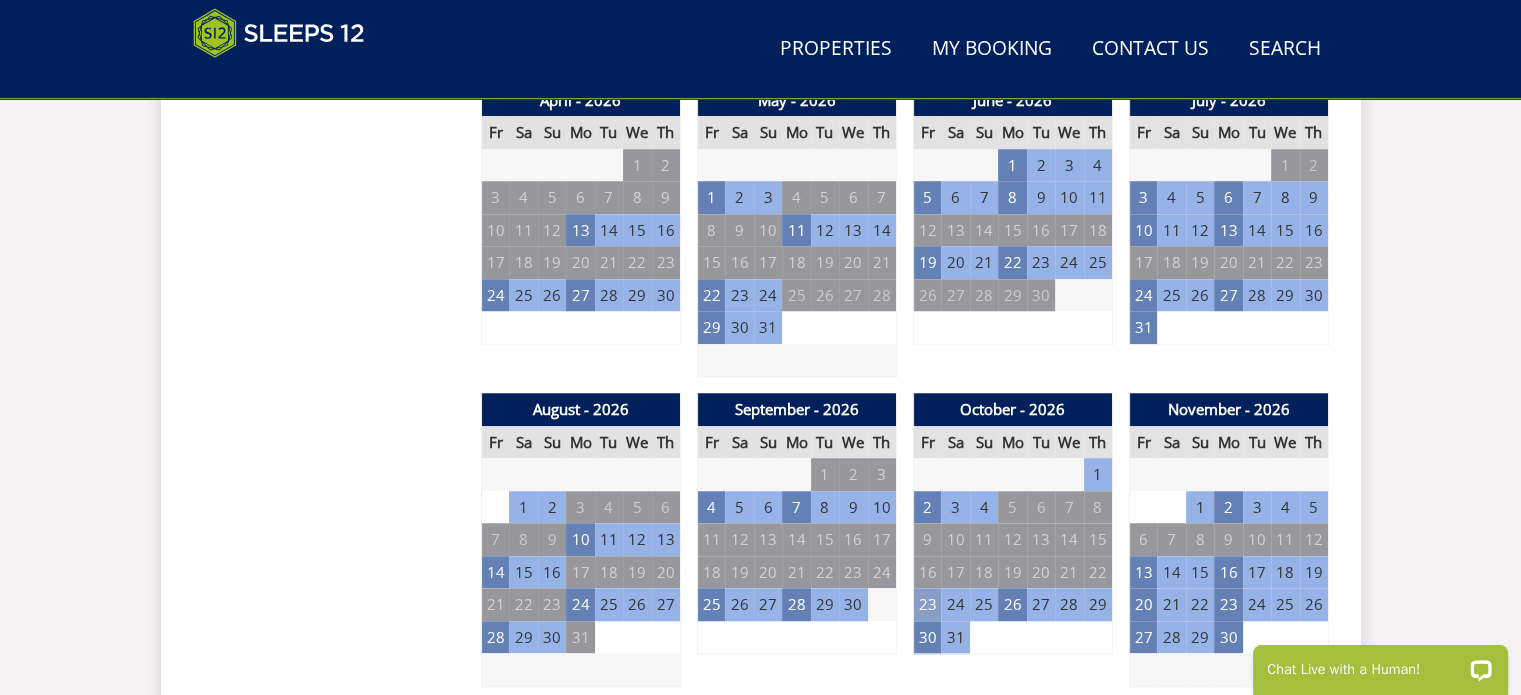 click on "23" at bounding box center [927, 604] 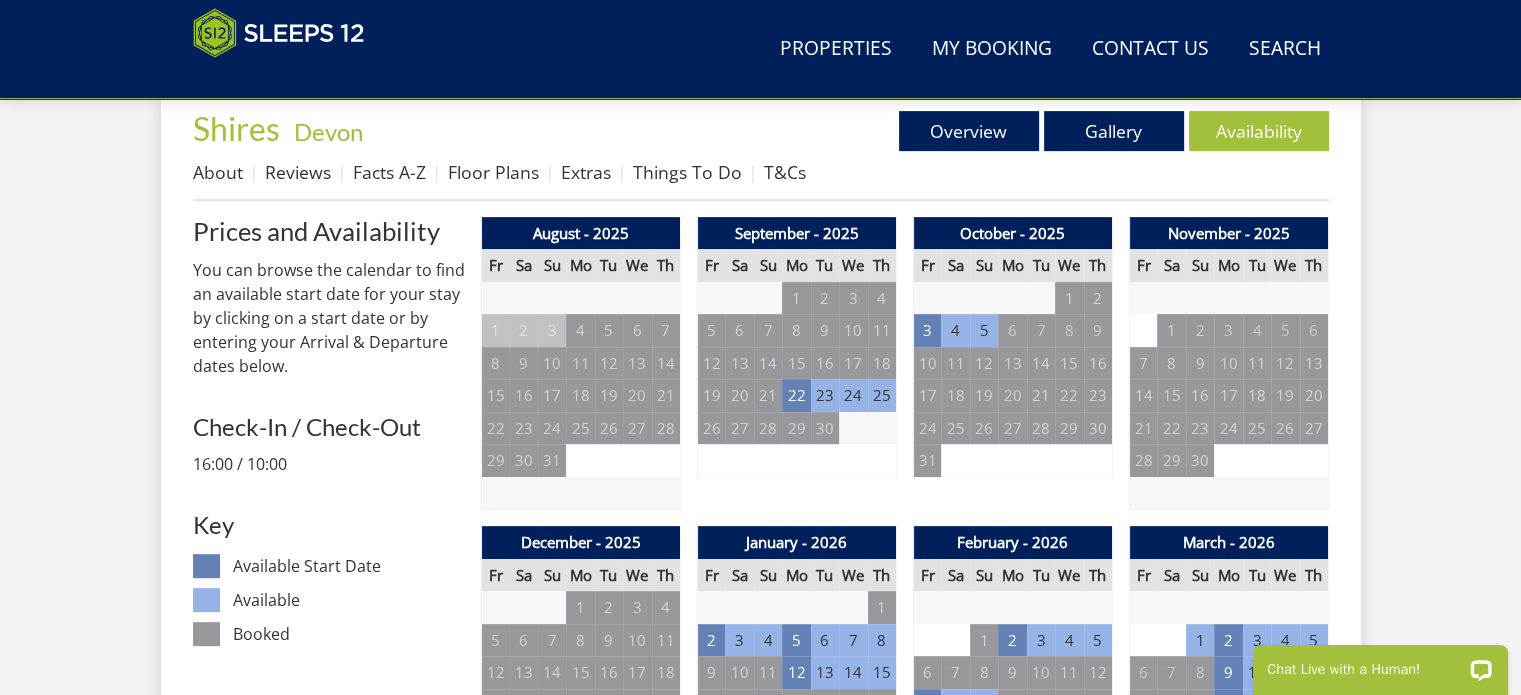 scroll, scrollTop: 700, scrollLeft: 0, axis: vertical 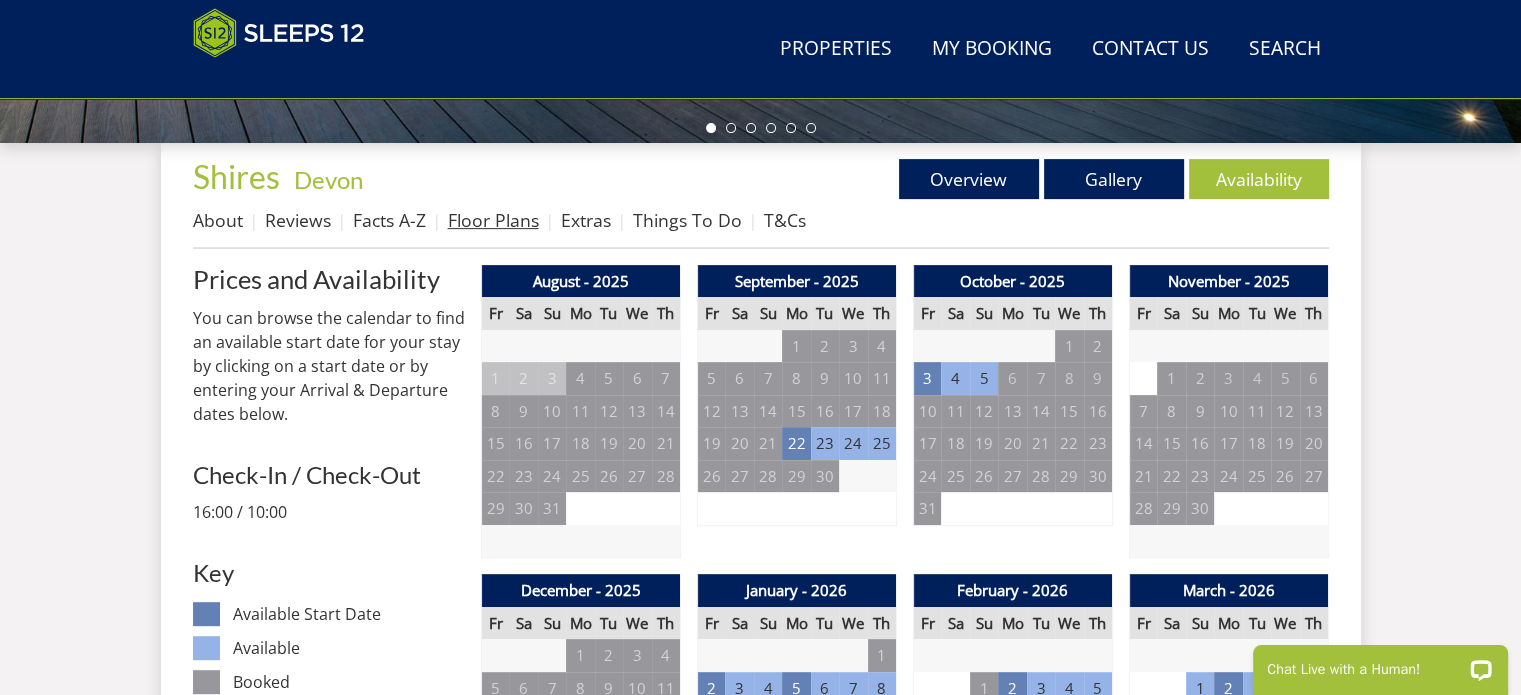 click on "Floor Plans" at bounding box center (493, 220) 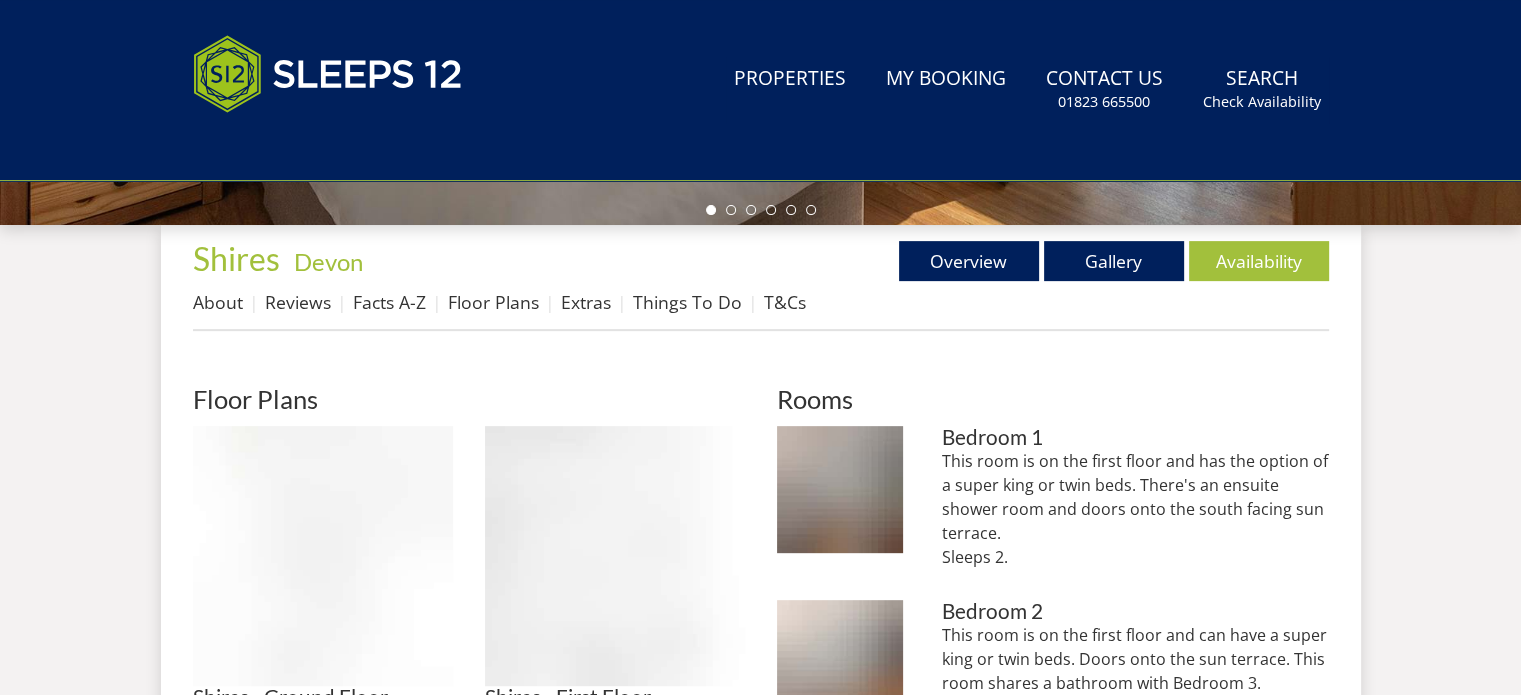 scroll, scrollTop: 0, scrollLeft: 0, axis: both 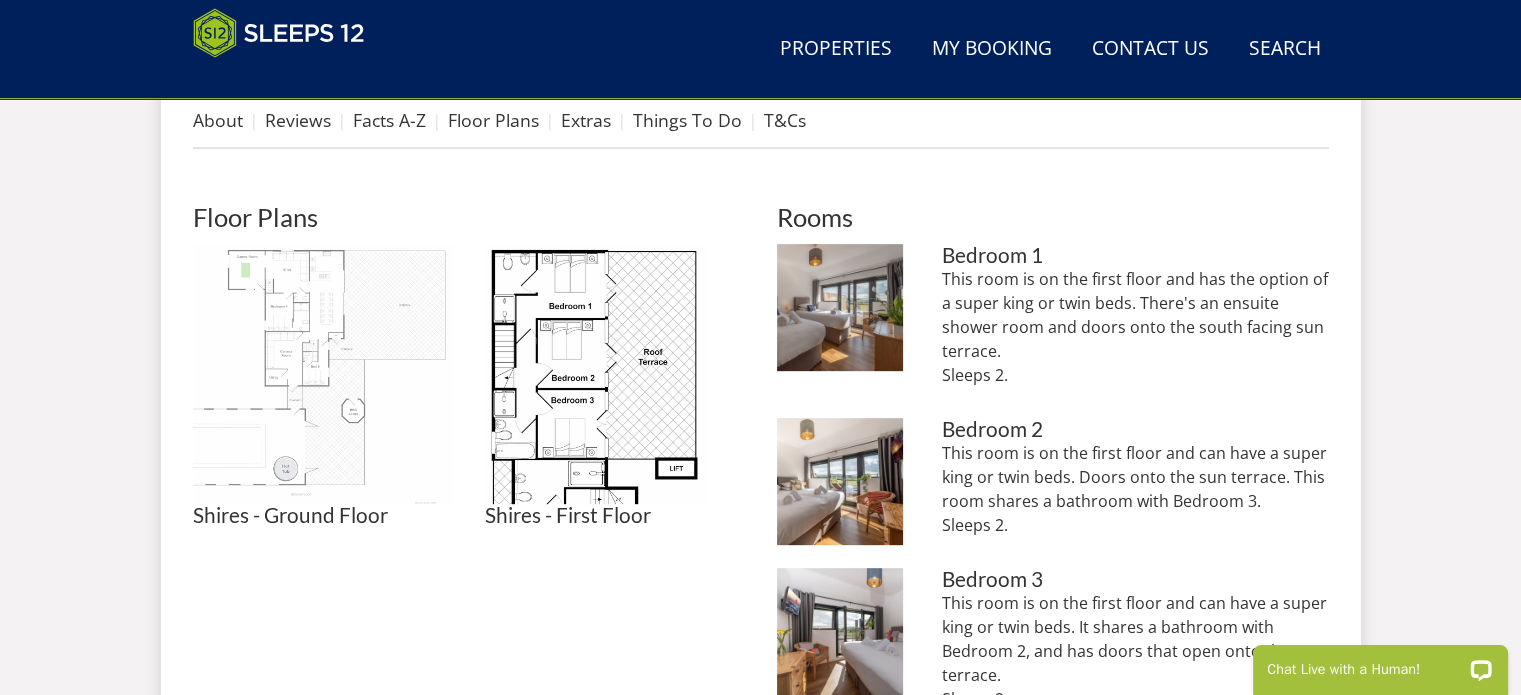 click at bounding box center [323, 374] 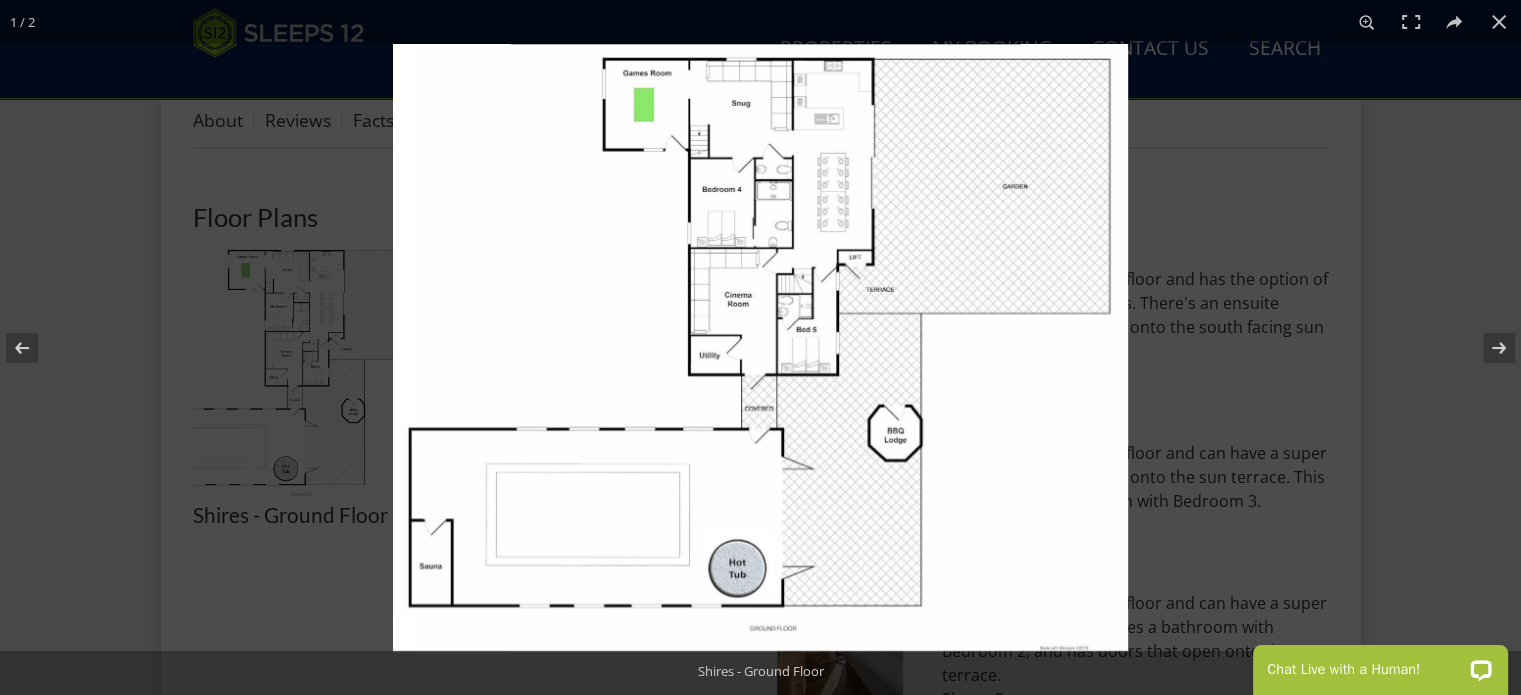click at bounding box center [760, 347] 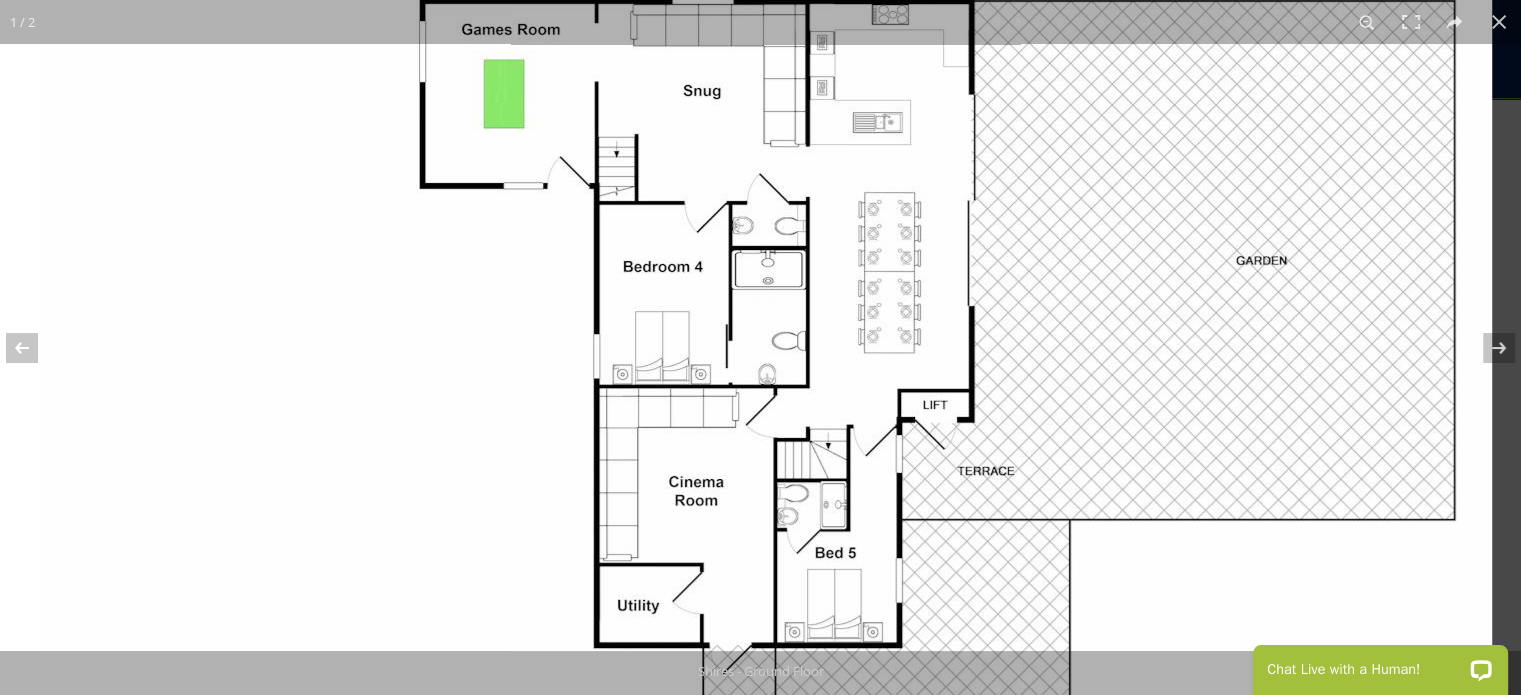 drag, startPoint x: 865, startPoint y: 213, endPoint x: 771, endPoint y: 337, distance: 155.60205 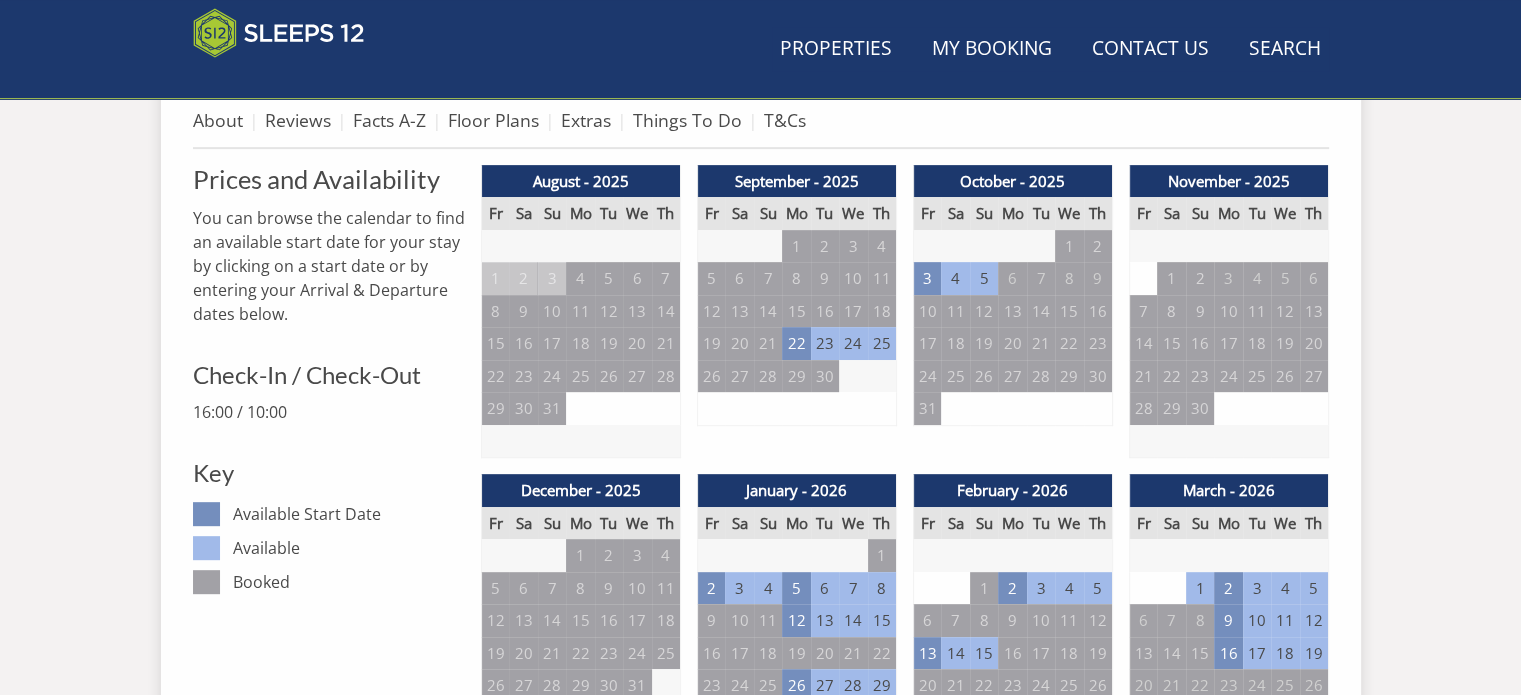 scroll, scrollTop: 700, scrollLeft: 0, axis: vertical 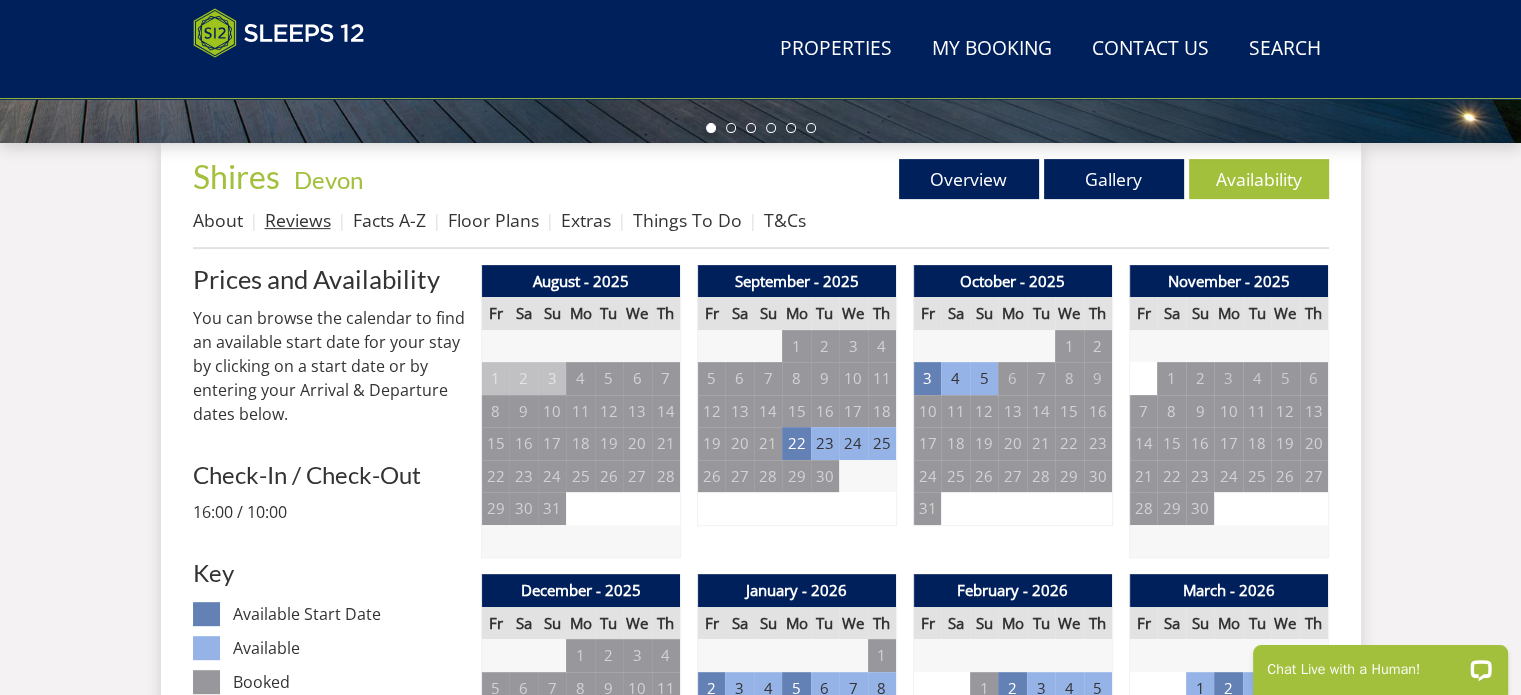 click on "Reviews" at bounding box center [298, 220] 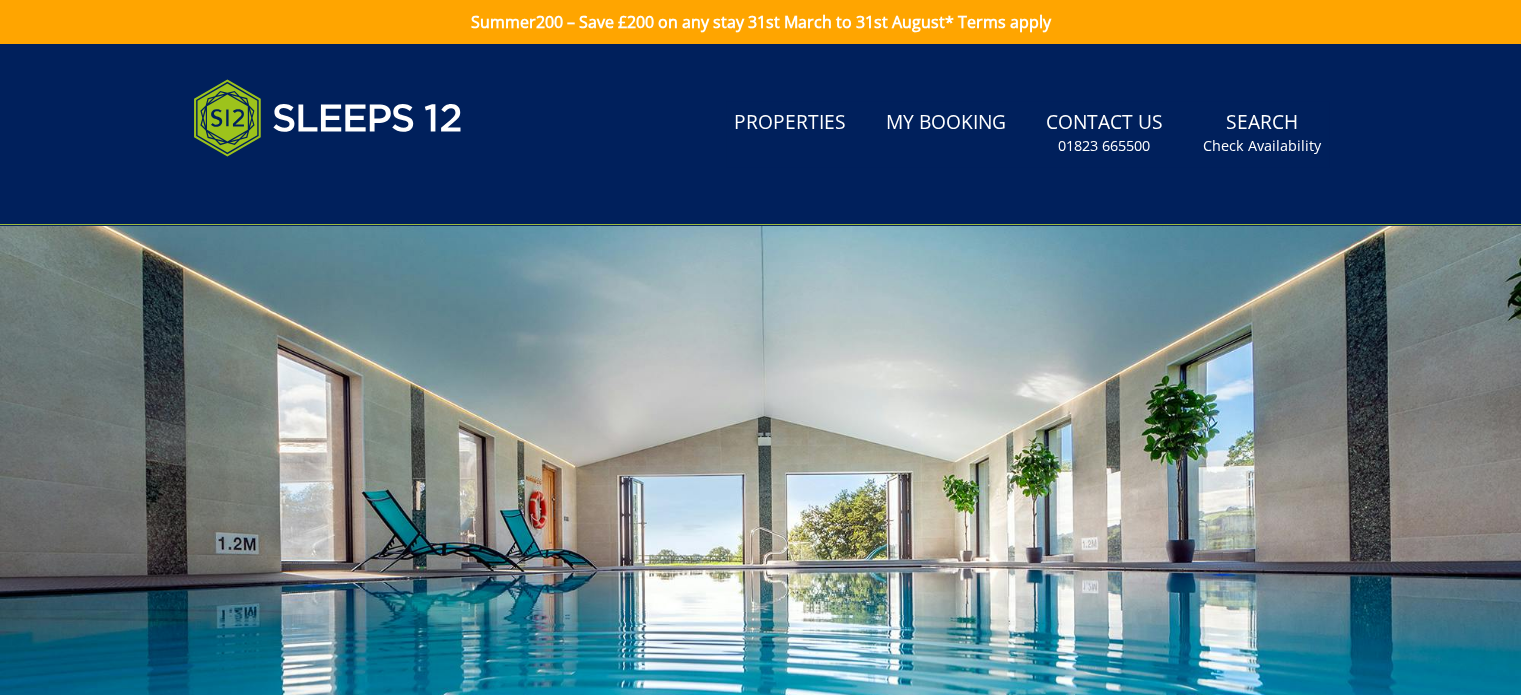 scroll, scrollTop: 67, scrollLeft: 0, axis: vertical 